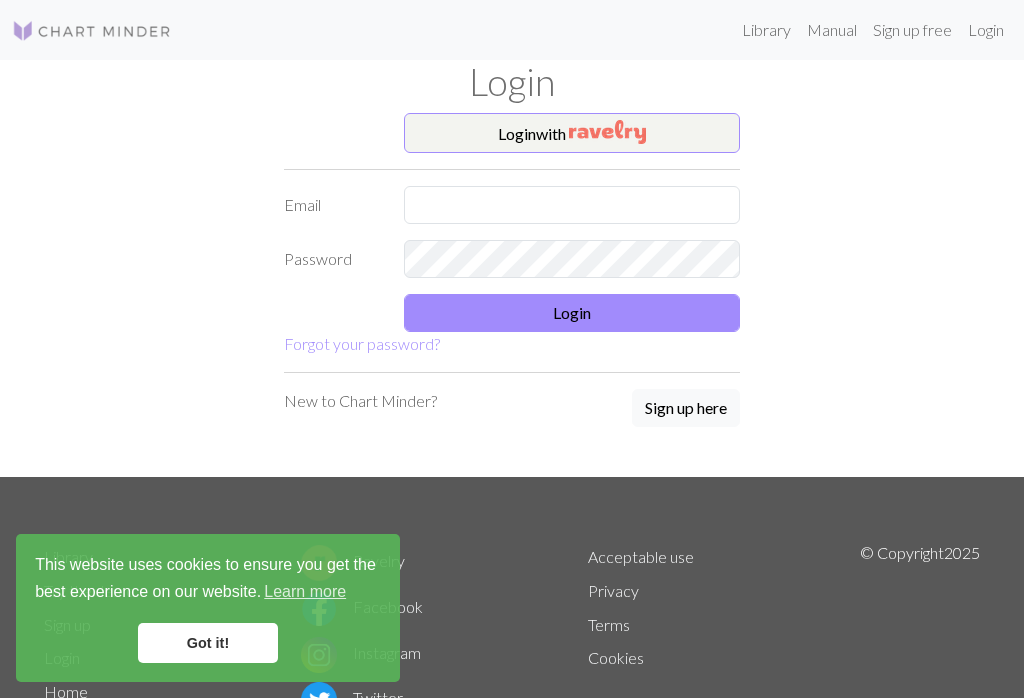 scroll, scrollTop: 0, scrollLeft: 0, axis: both 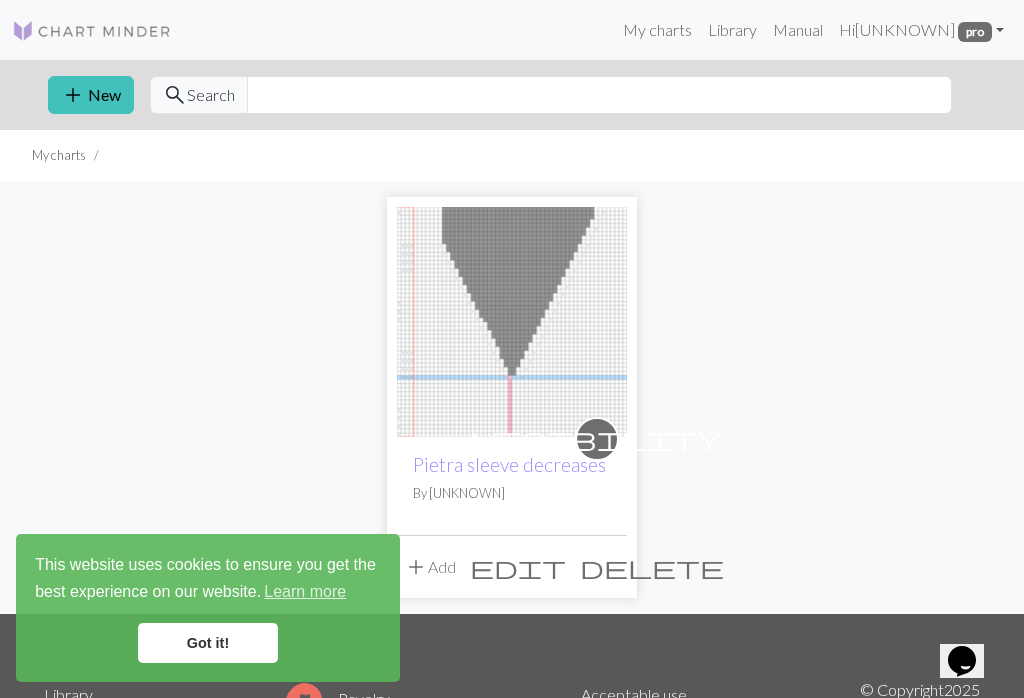 click on "Got it!" at bounding box center (208, 643) 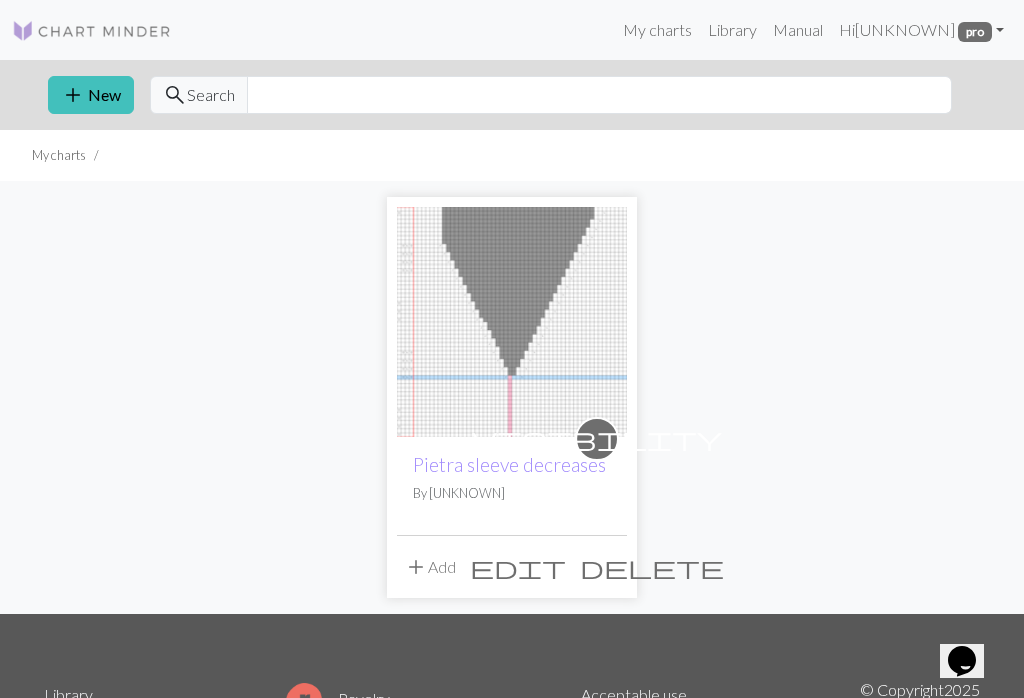 click at bounding box center (512, 322) 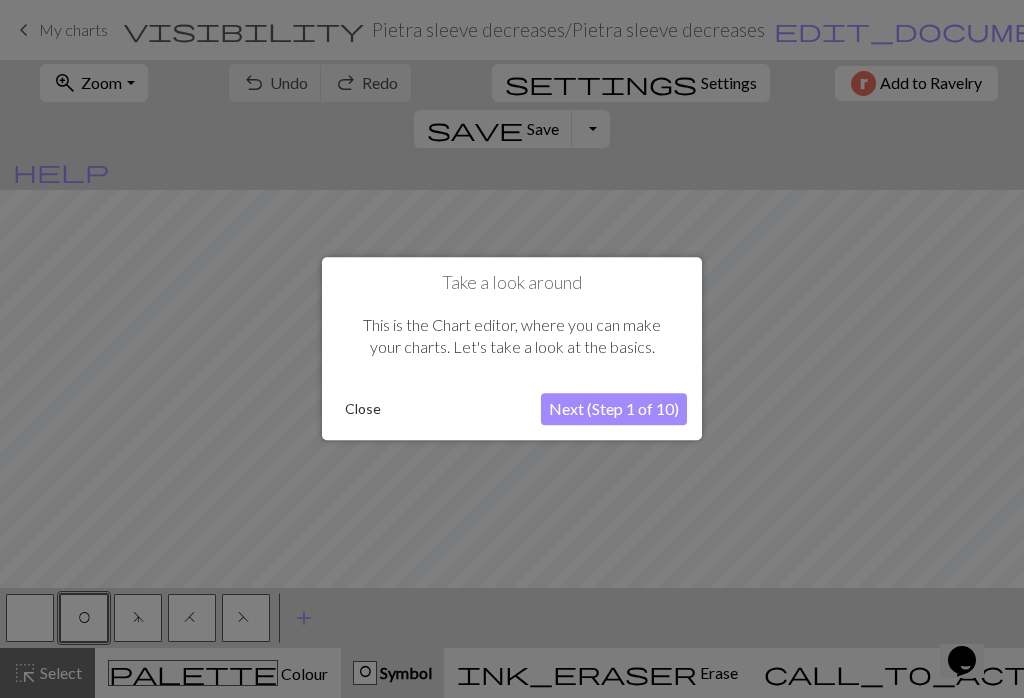 click on "Close" at bounding box center [363, 410] 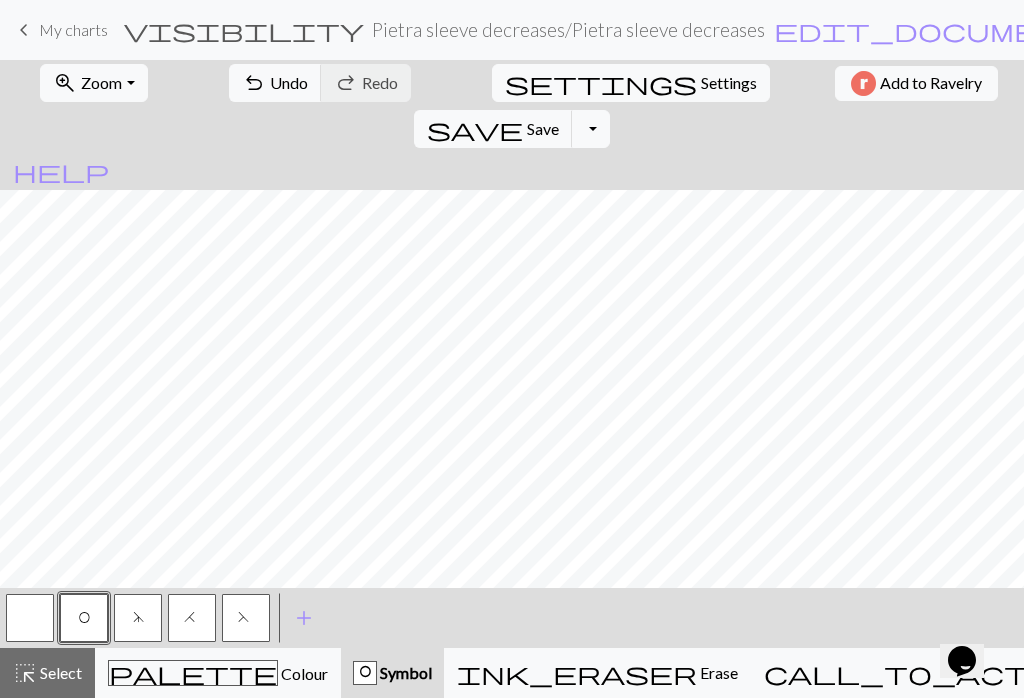 click on "Undo" at bounding box center [289, 82] 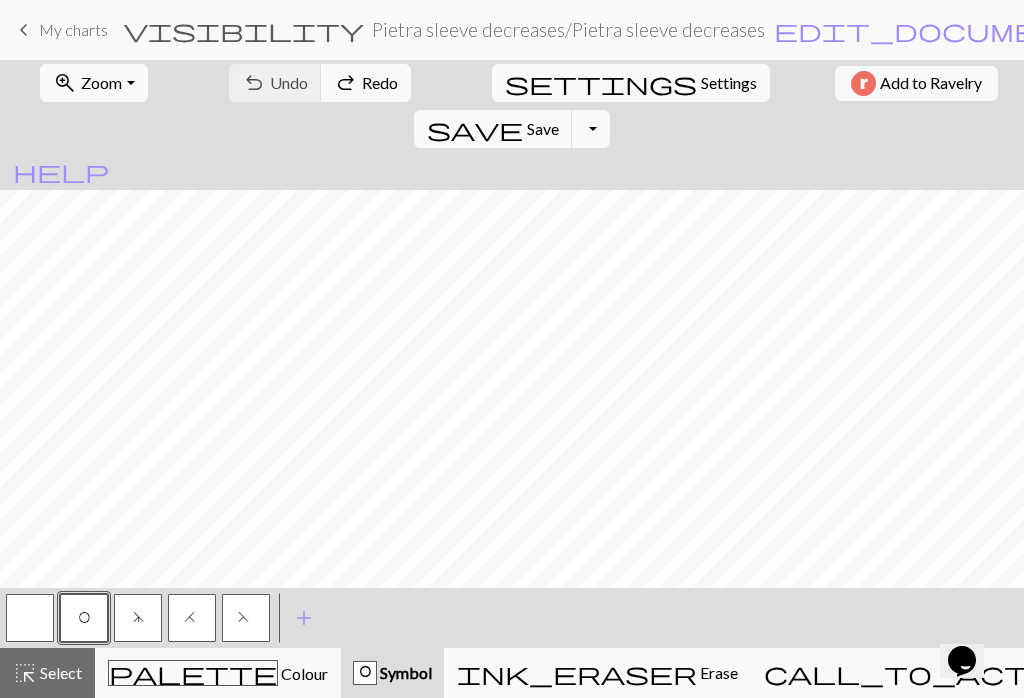 click on "Select" at bounding box center [59, 672] 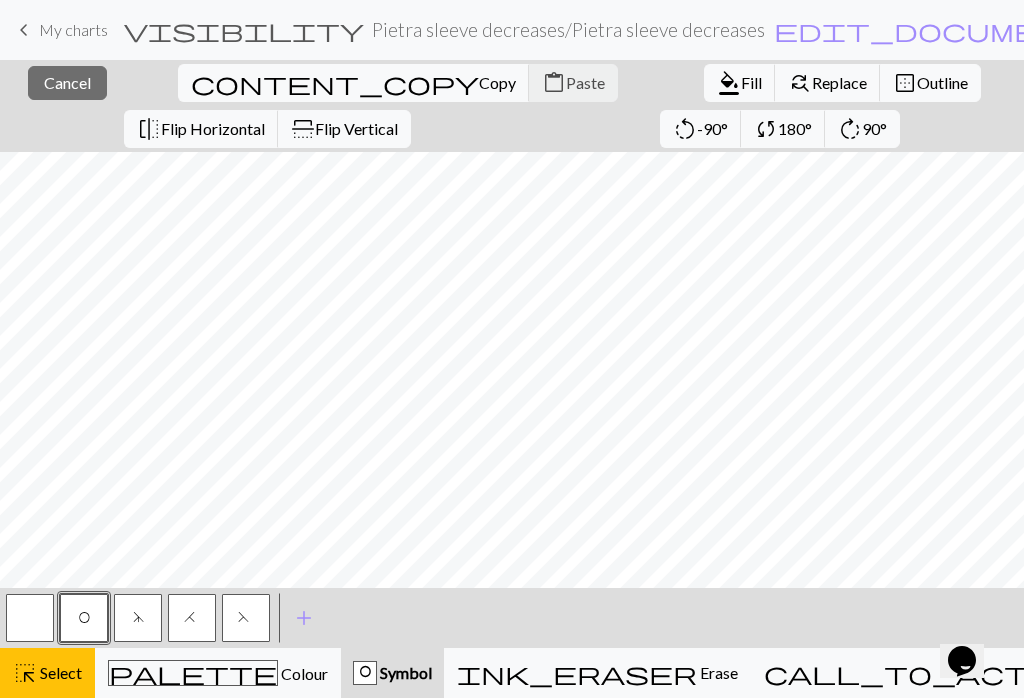 click on "Cancel" at bounding box center [67, 82] 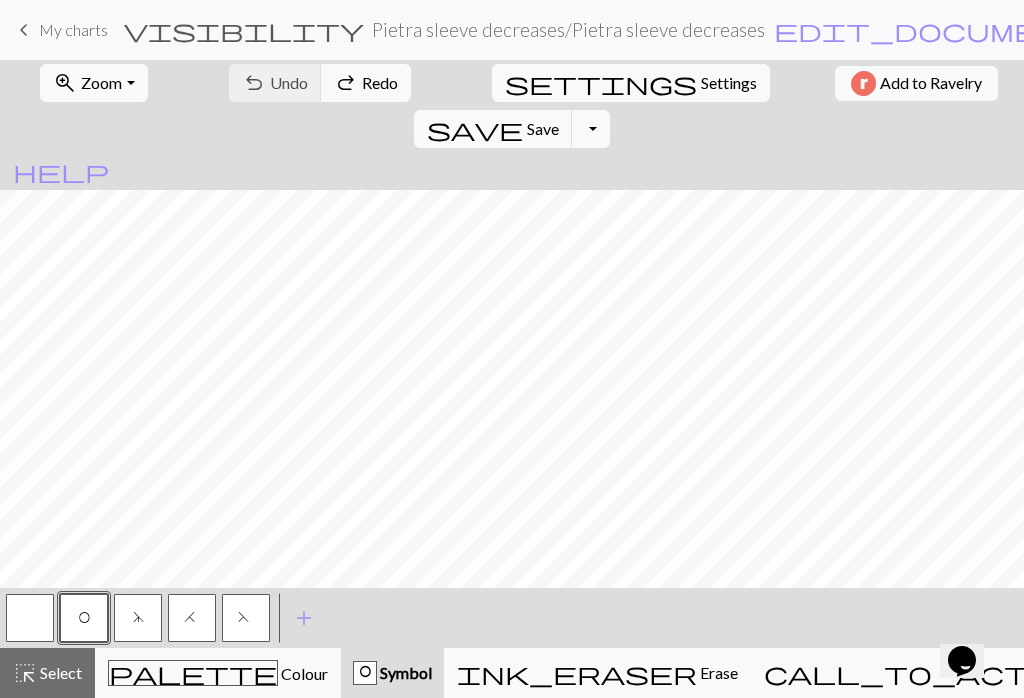 click on "settings  Settings" at bounding box center [631, 83] 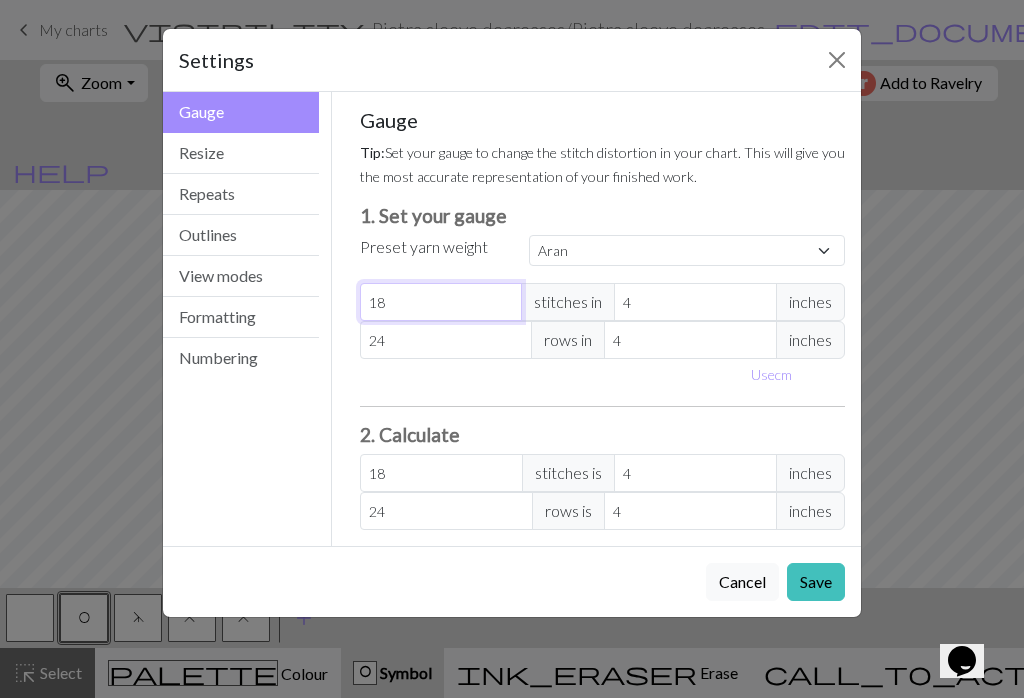 click on "18" at bounding box center (441, 302) 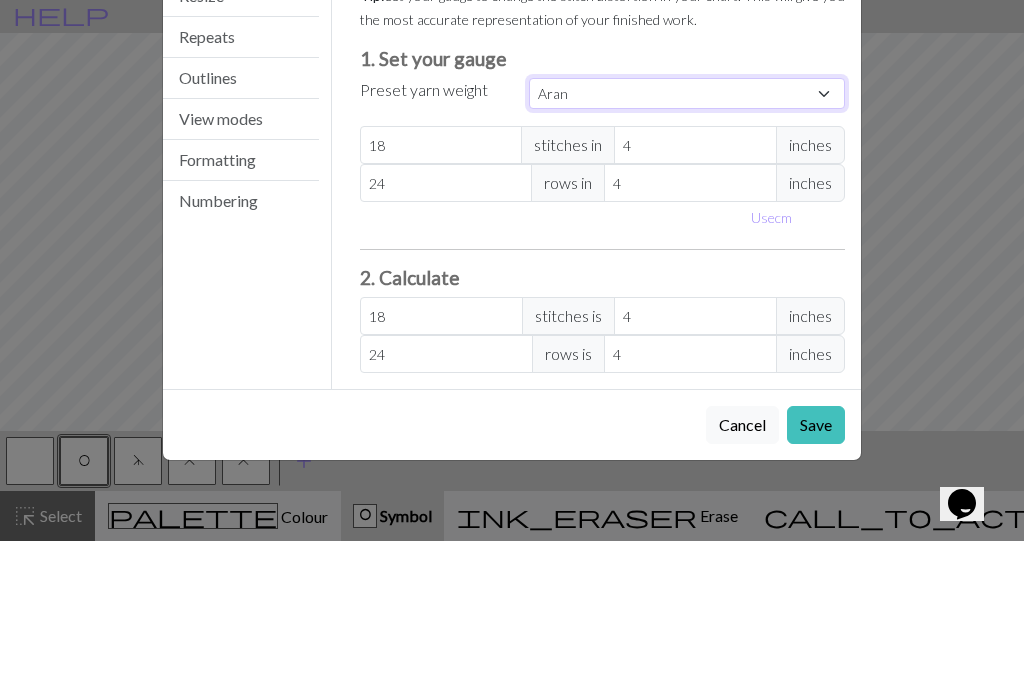 click on "Custom Square Lace Light Fingering Fingering Sport Double knit Worsted Aran Bulky Super Bulky" at bounding box center (687, 250) 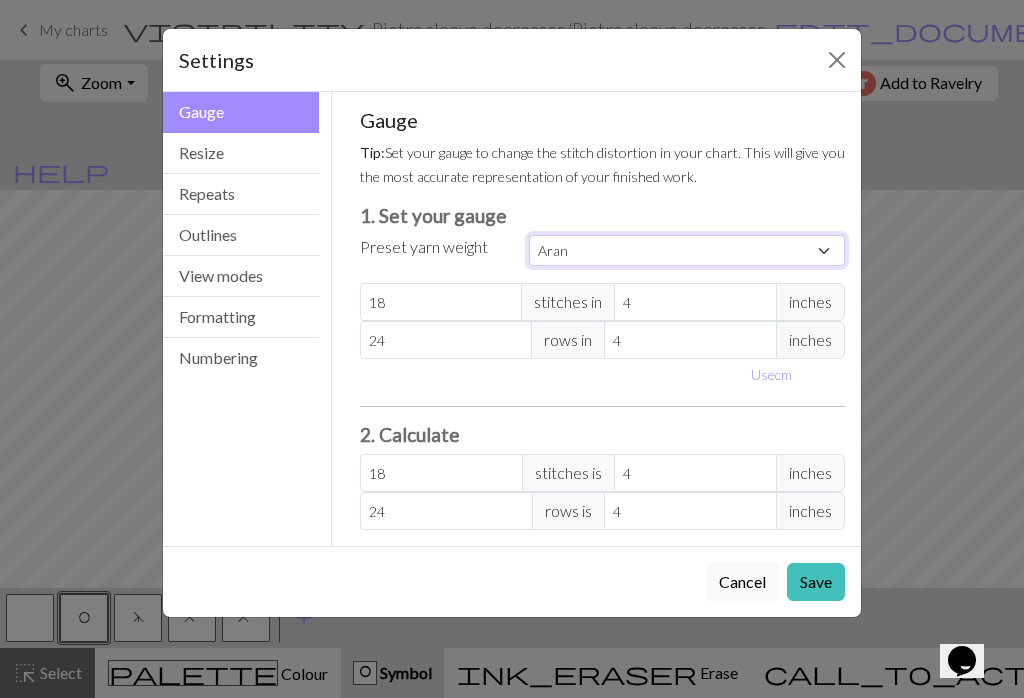 select on "sport" 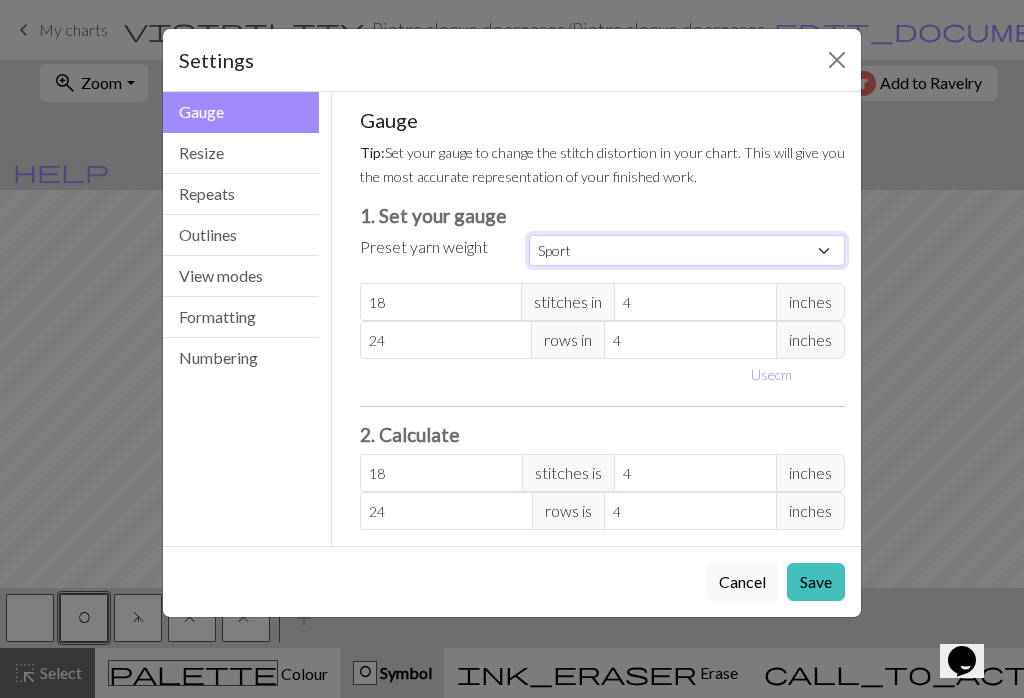 type on "24" 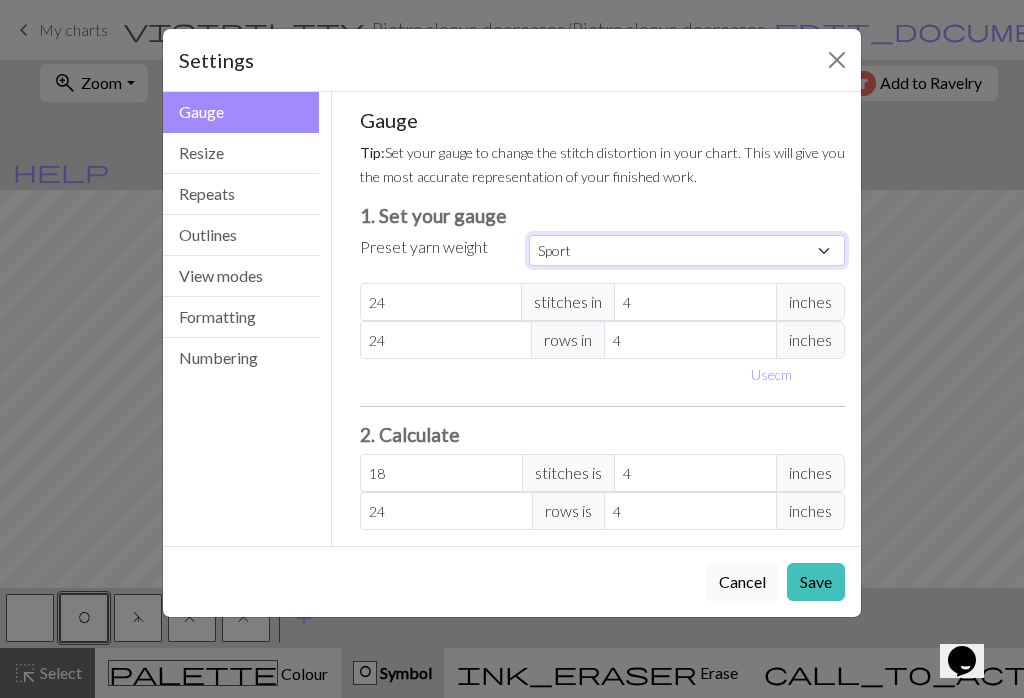 type on "34" 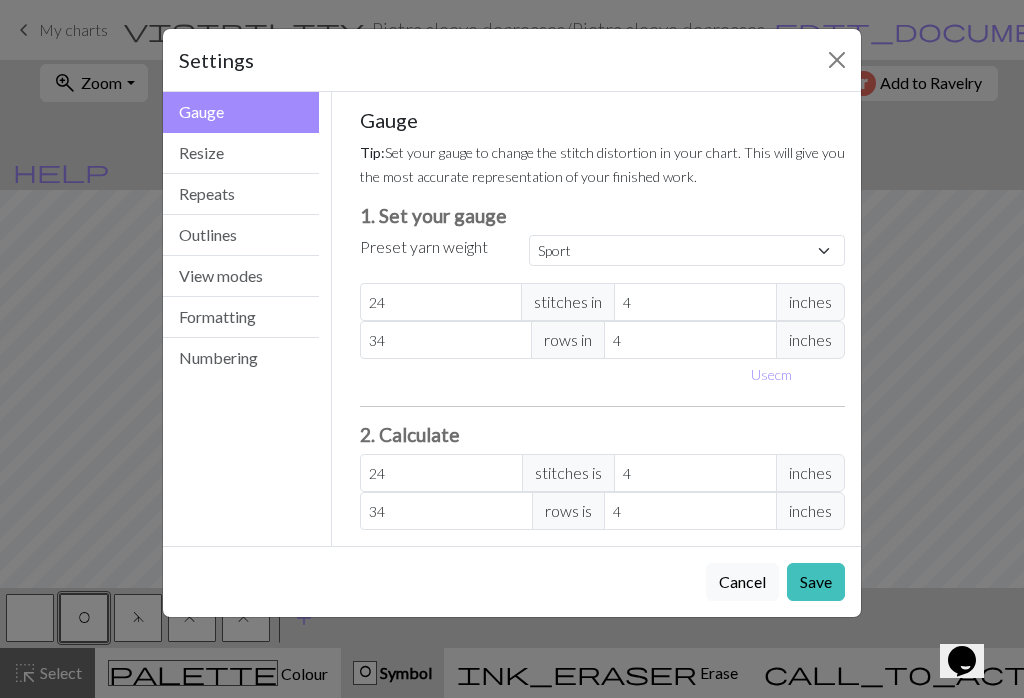 click on "Save" at bounding box center (816, 582) 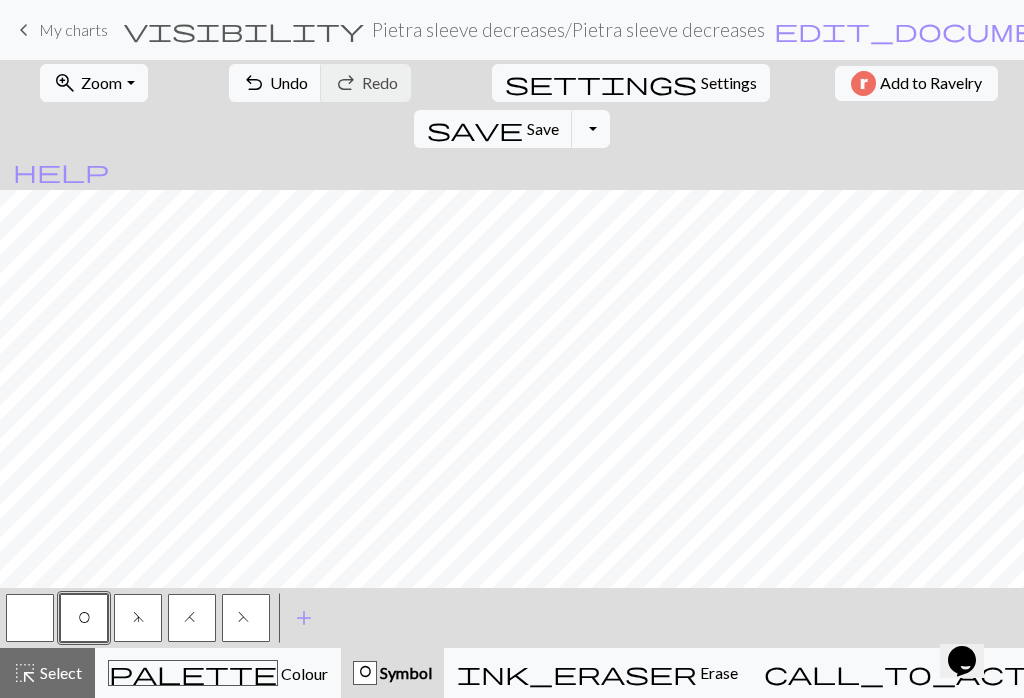 scroll, scrollTop: 38, scrollLeft: 0, axis: vertical 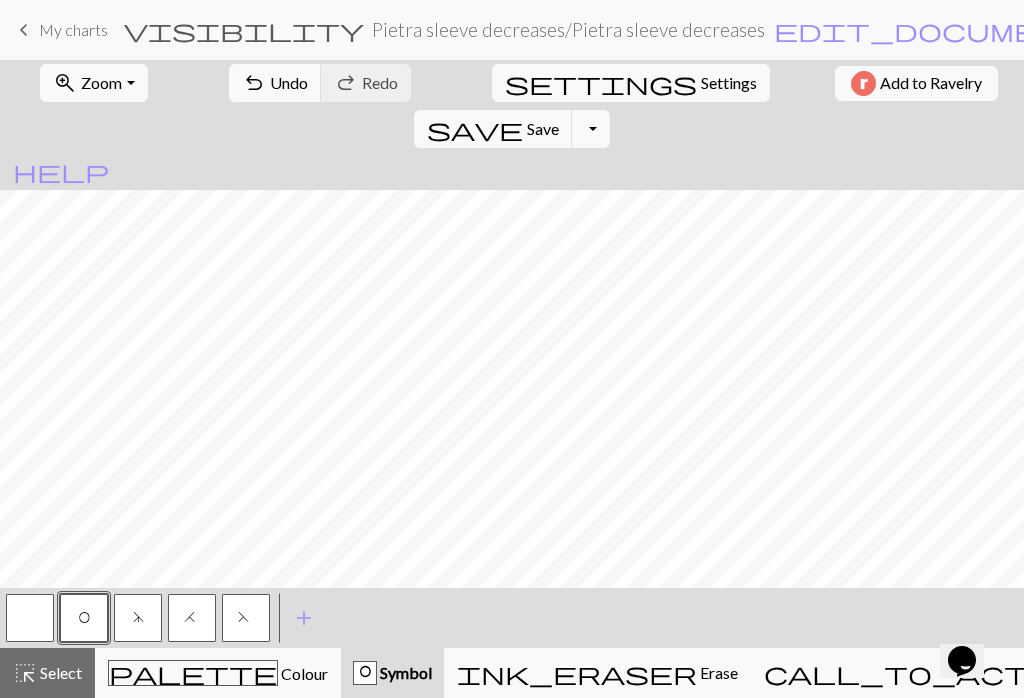 click on "Undo" at bounding box center (289, 82) 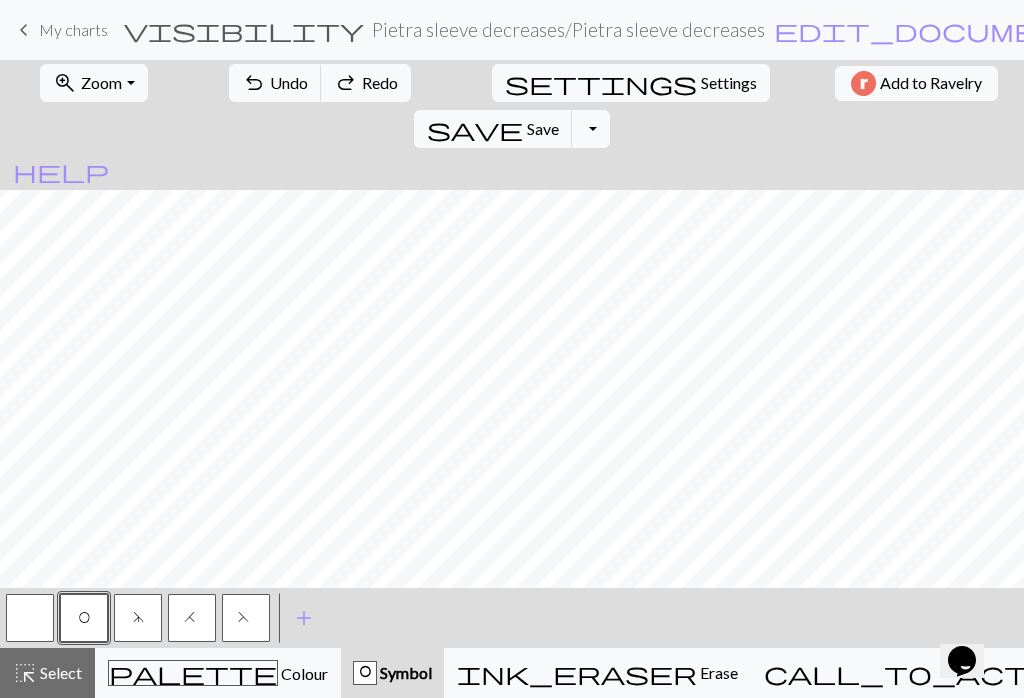 scroll, scrollTop: 197, scrollLeft: 0, axis: vertical 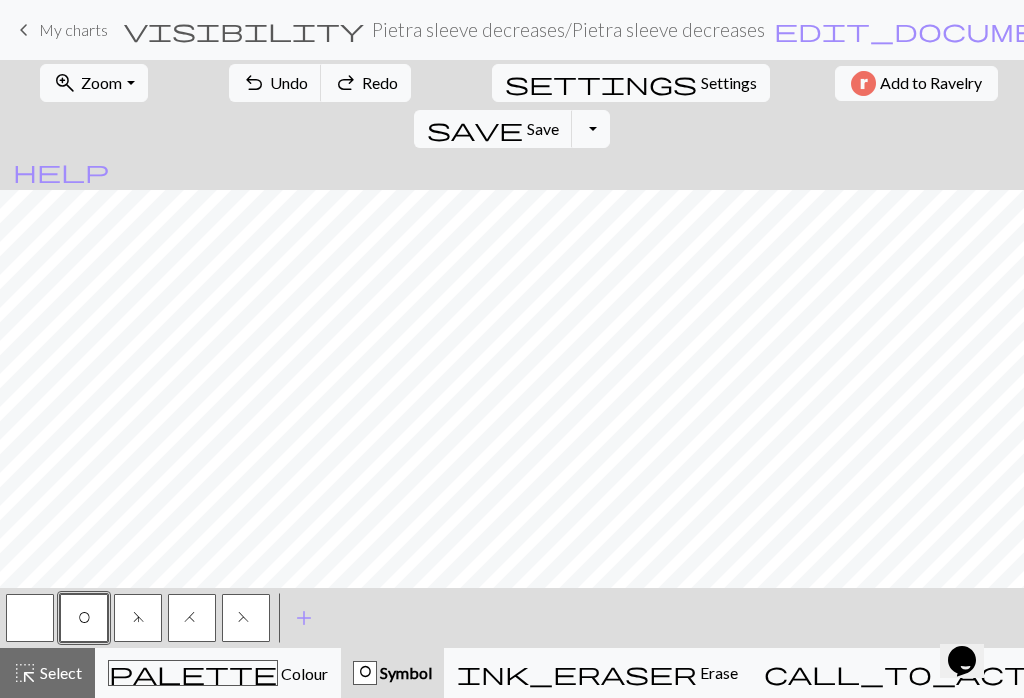 click on "Select" at bounding box center [59, 672] 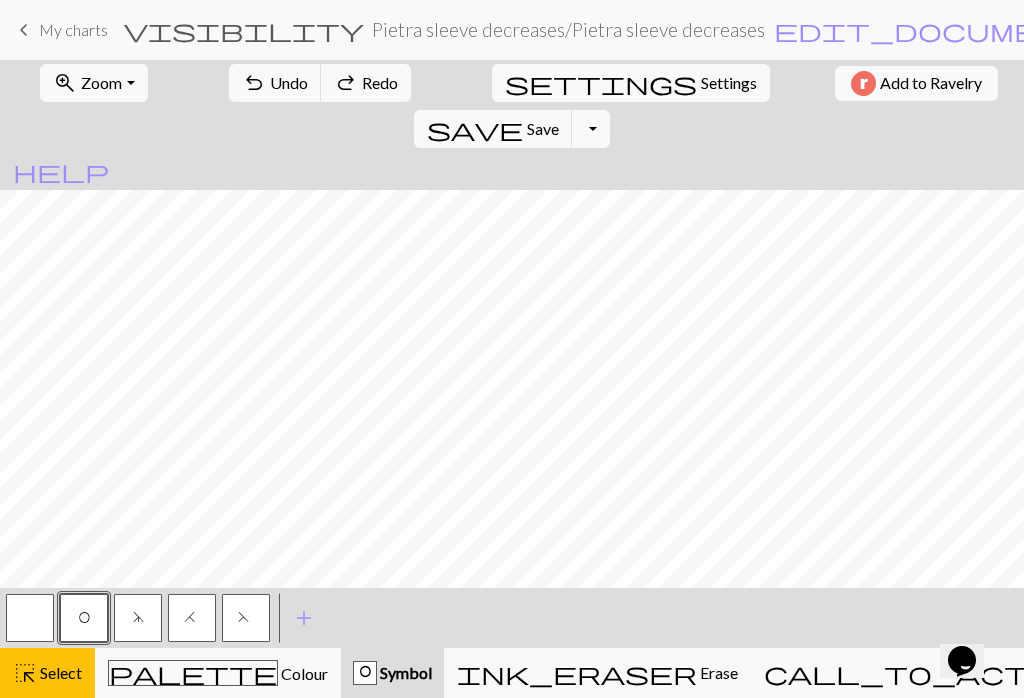 click at bounding box center (30, 618) 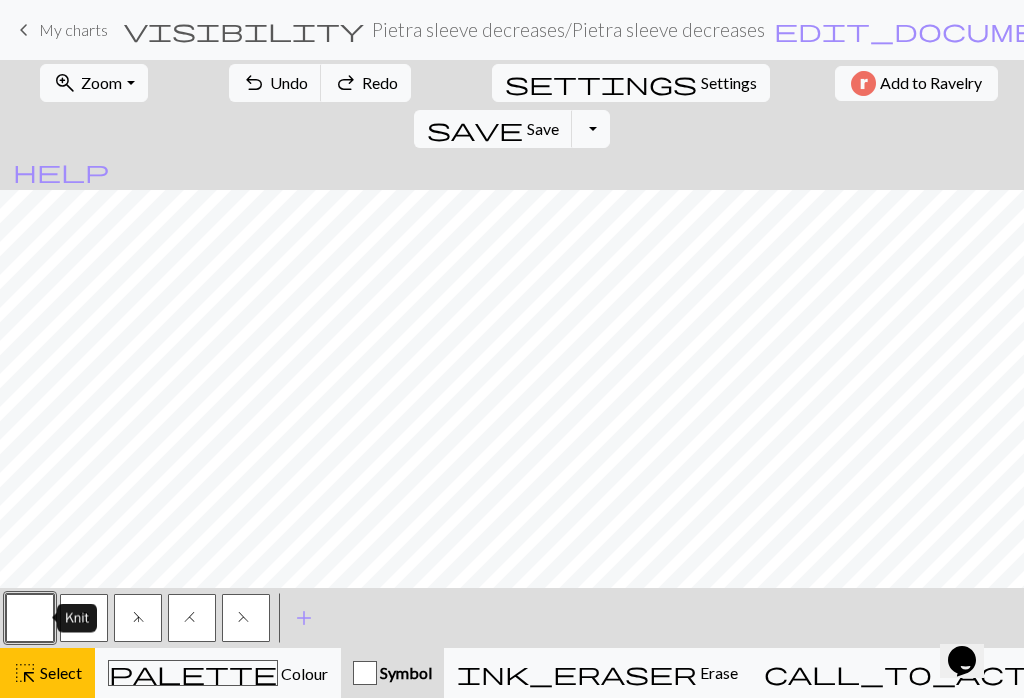click on "palette   Colour   Colour" at bounding box center (218, 673) 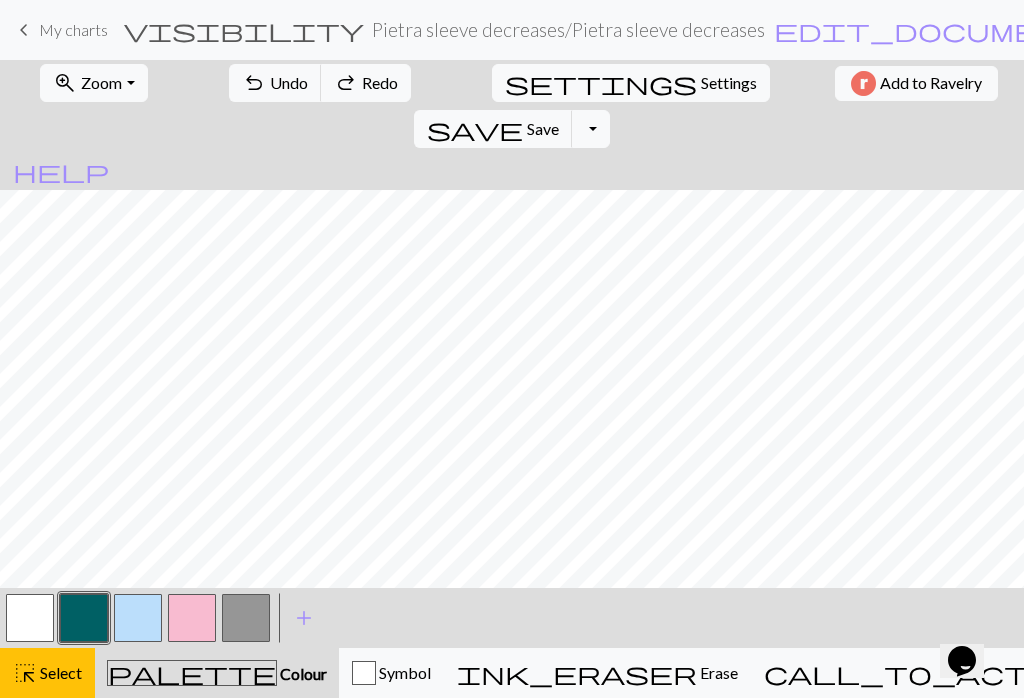 click on "Symbol" at bounding box center [391, 673] 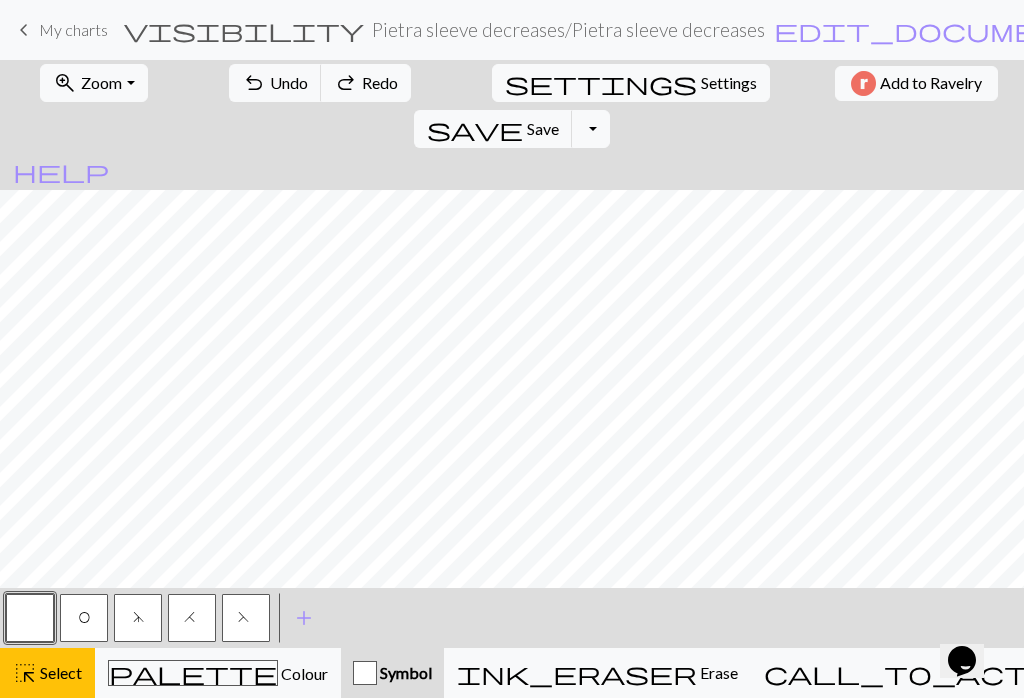 click at bounding box center [30, 618] 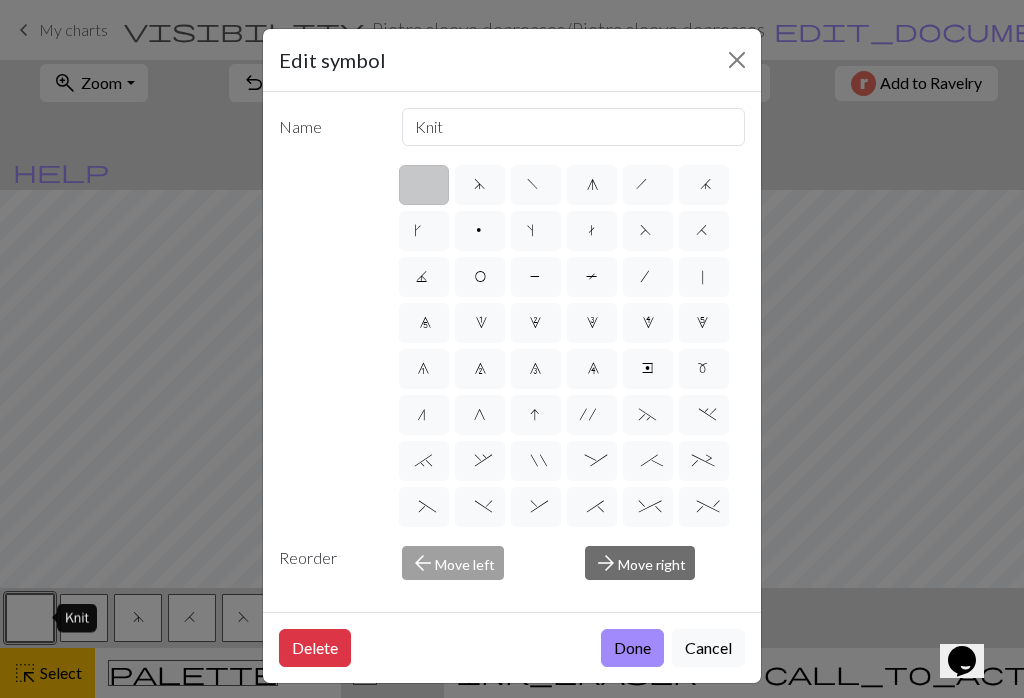 click at bounding box center [737, 60] 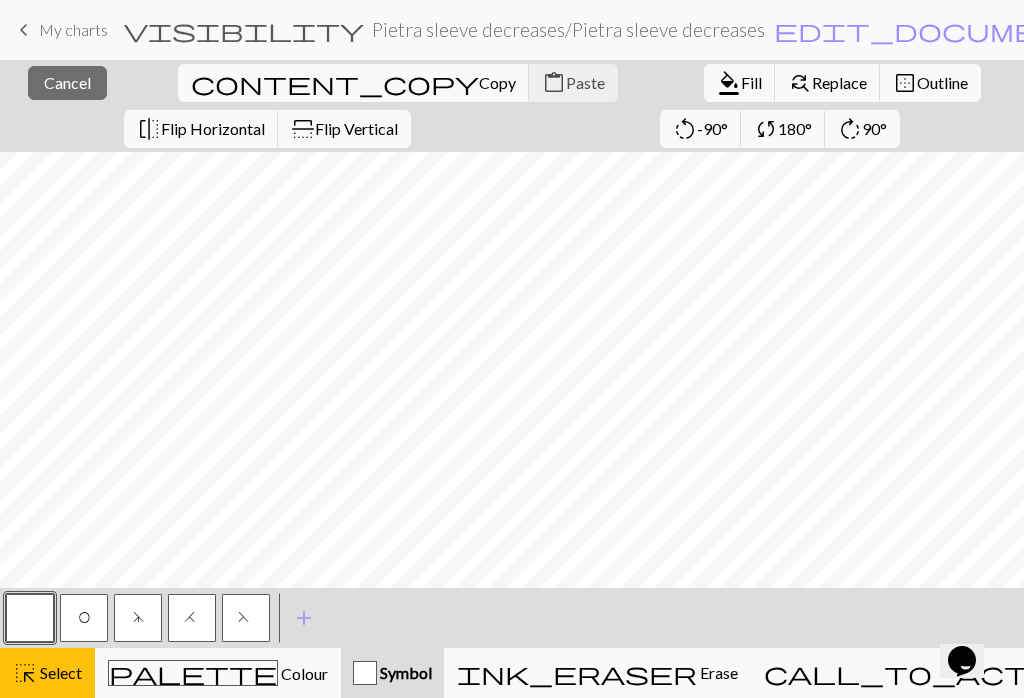 click on "Cancel" at bounding box center (67, 82) 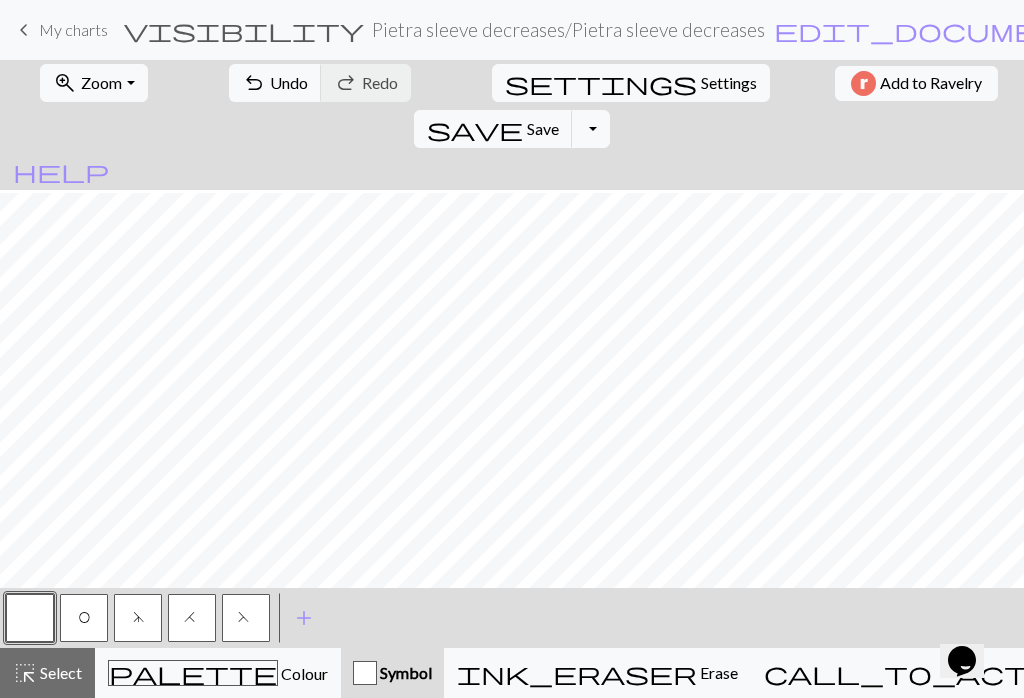 scroll, scrollTop: 35, scrollLeft: 0, axis: vertical 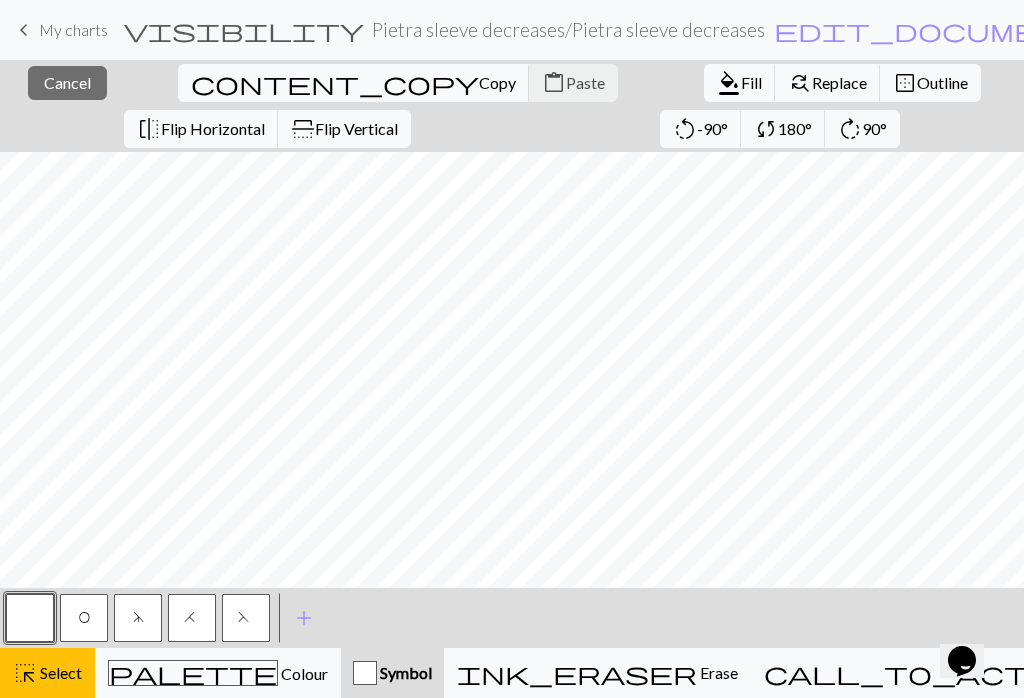 click on "Cancel" at bounding box center (67, 82) 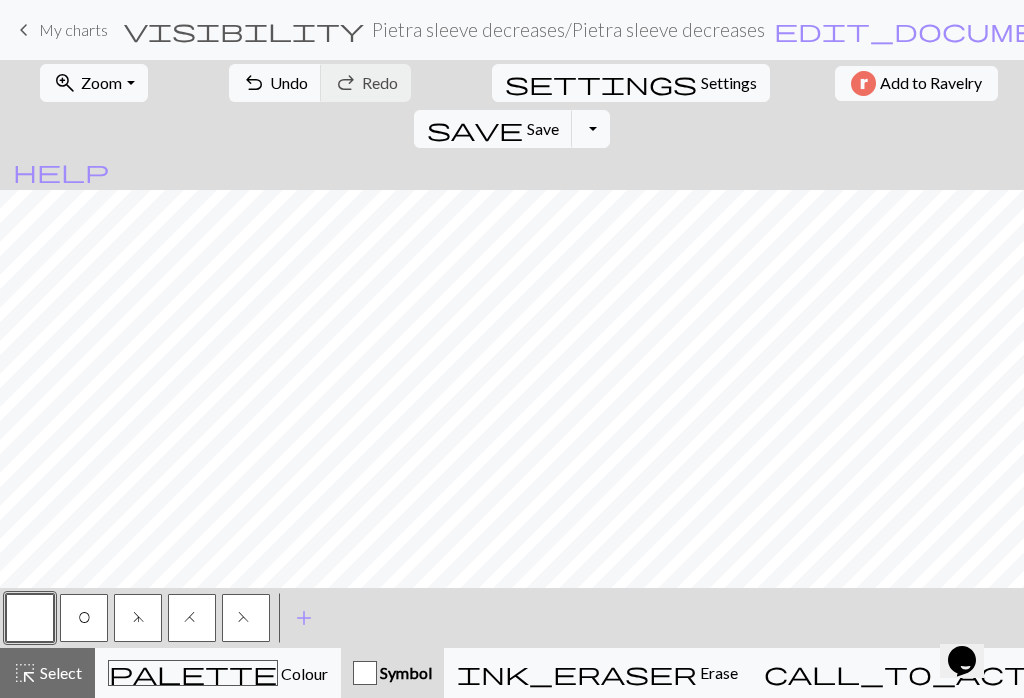click on "O" at bounding box center [84, 618] 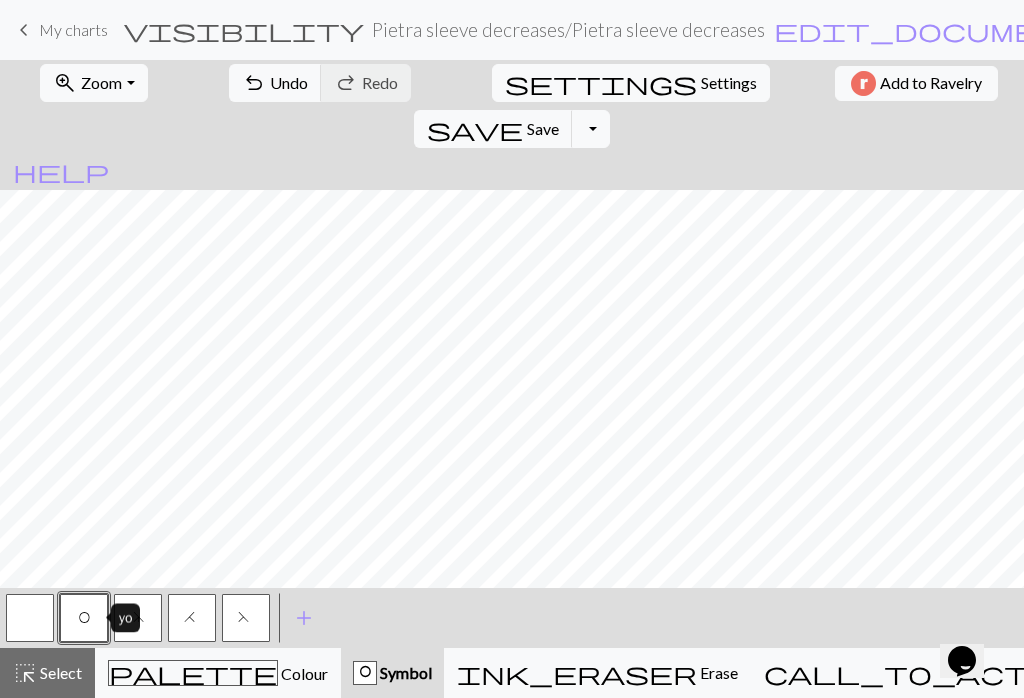 click on "d" at bounding box center (138, 618) 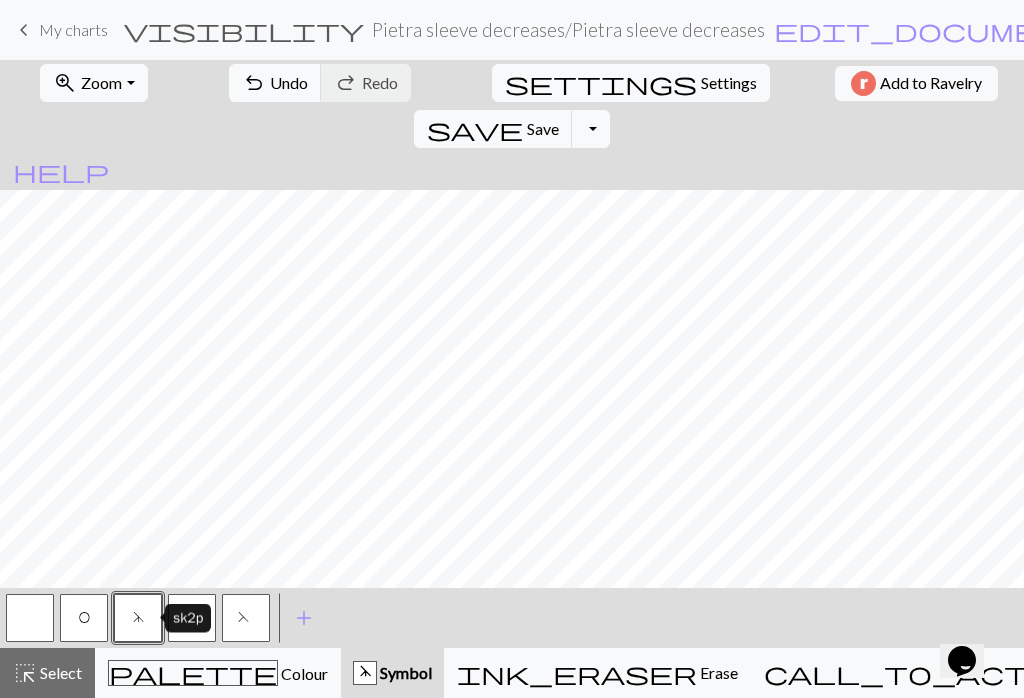 click at bounding box center [30, 618] 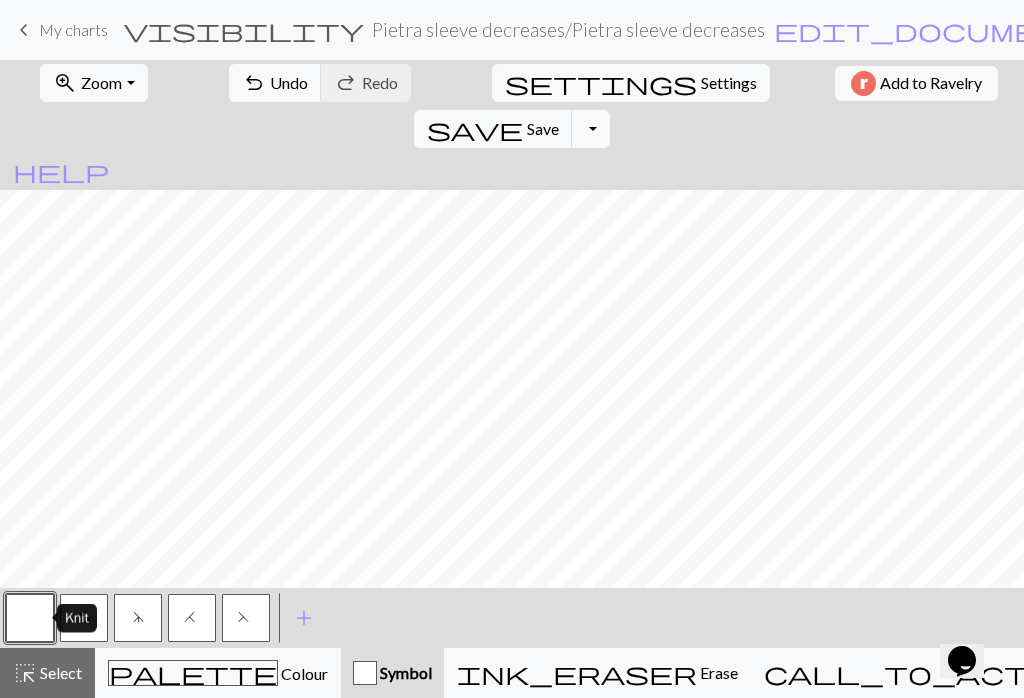 click on "zoom_in Zoom Zoom" at bounding box center [93, 83] 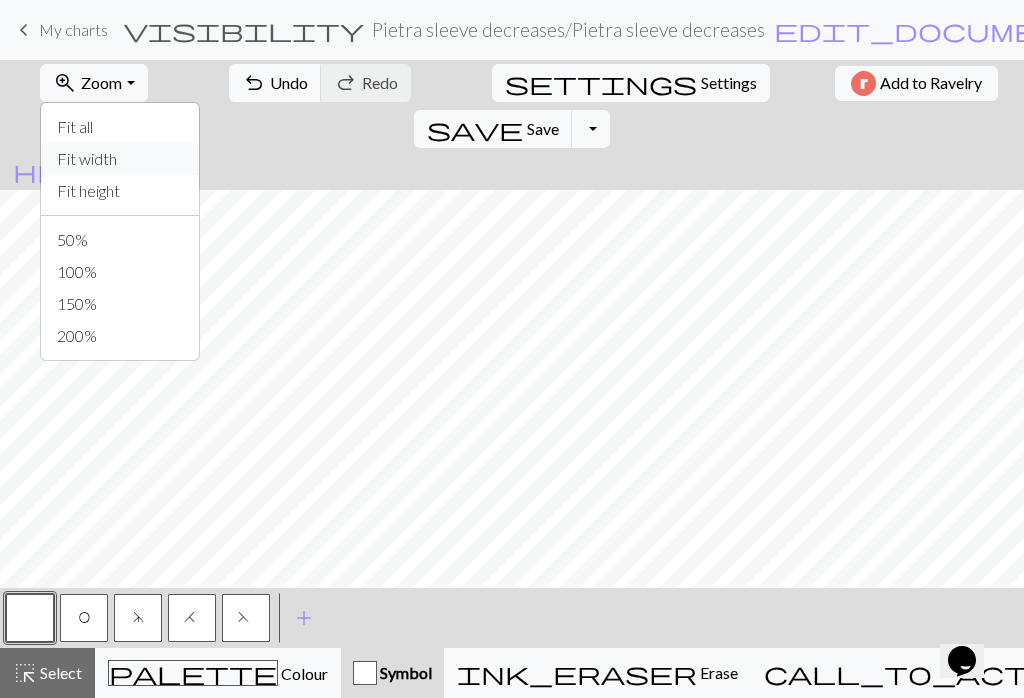 click on "Fit width" at bounding box center (120, 159) 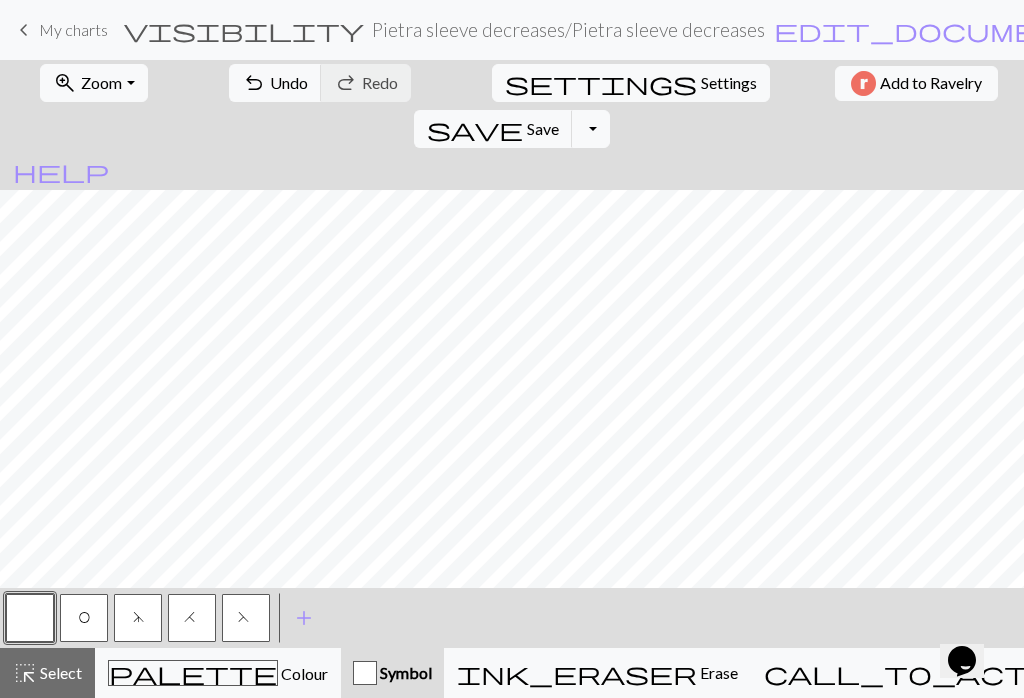 click on "zoom_in Zoom Zoom" at bounding box center (93, 83) 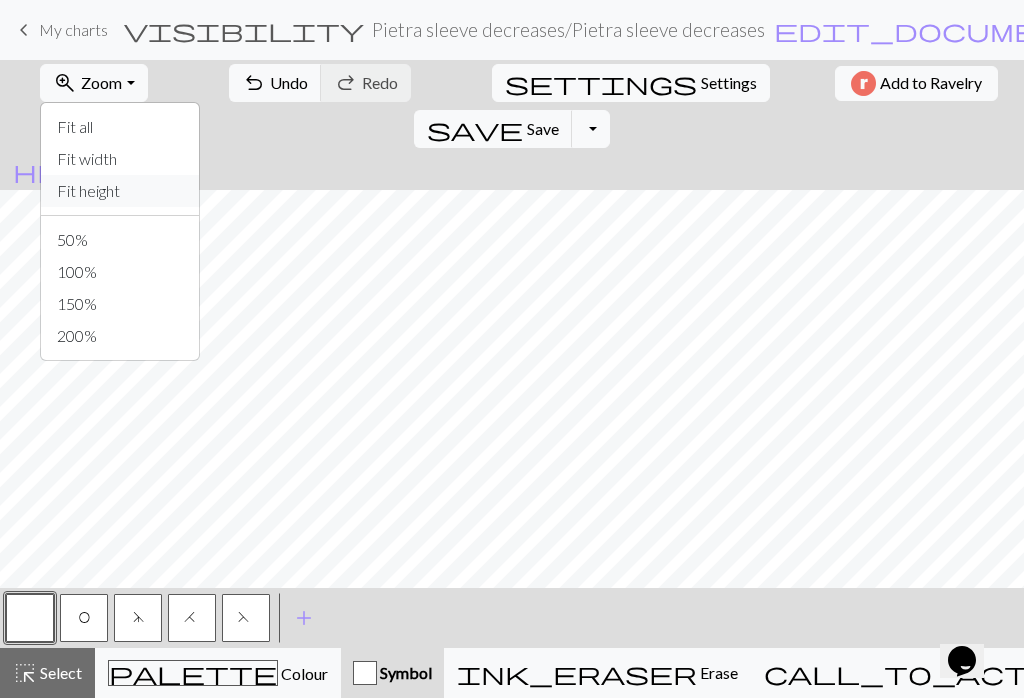 click on "Fit height" at bounding box center [120, 191] 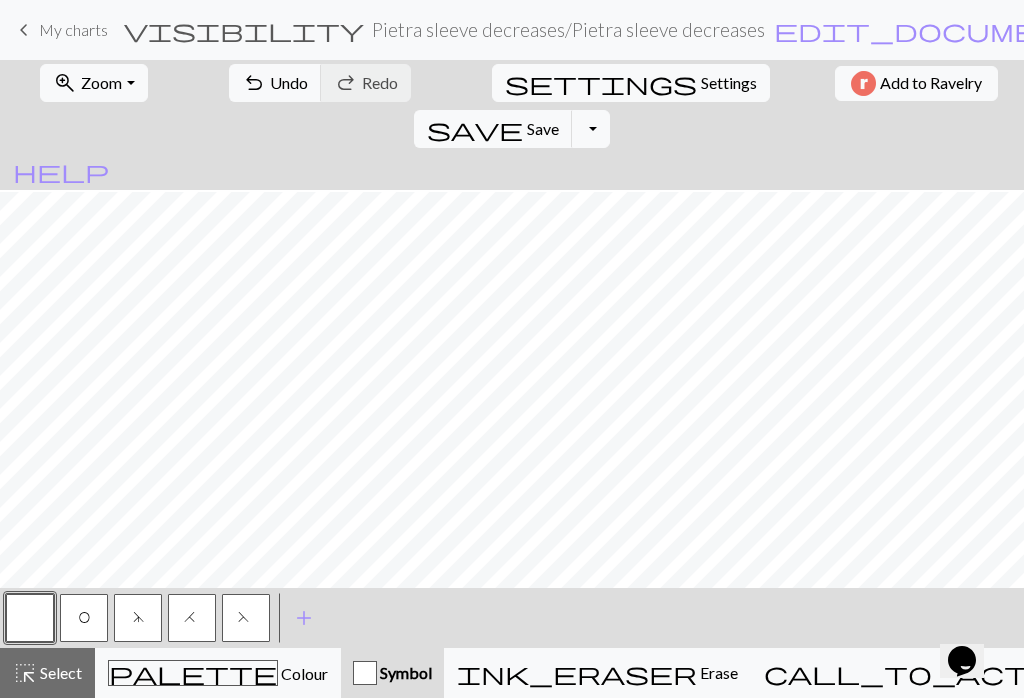 scroll, scrollTop: 12, scrollLeft: 0, axis: vertical 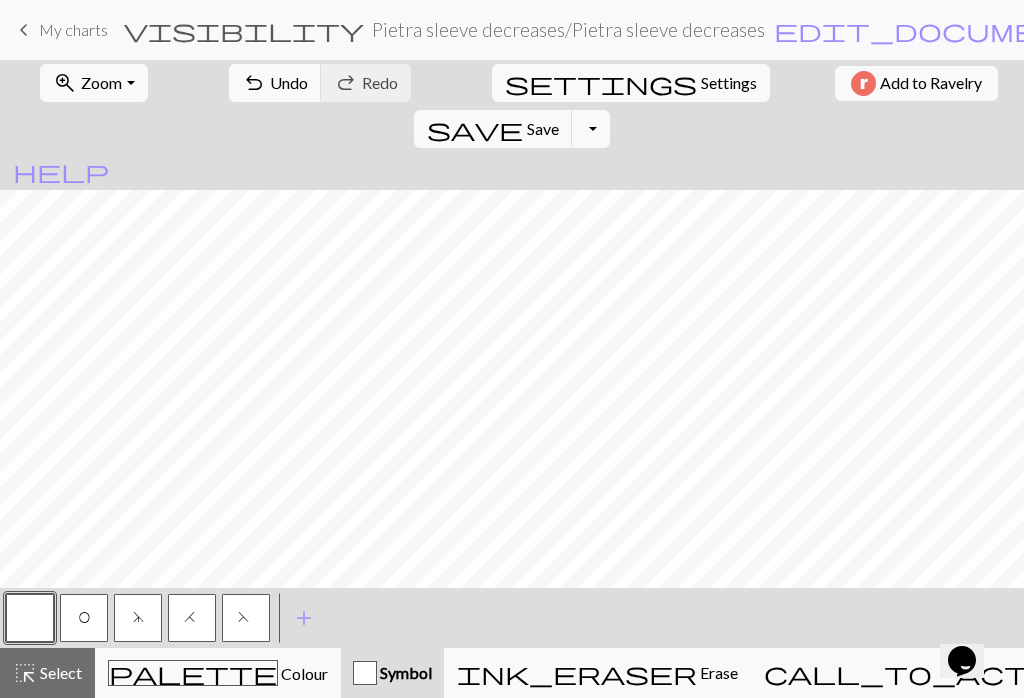 click on "O" at bounding box center [84, 618] 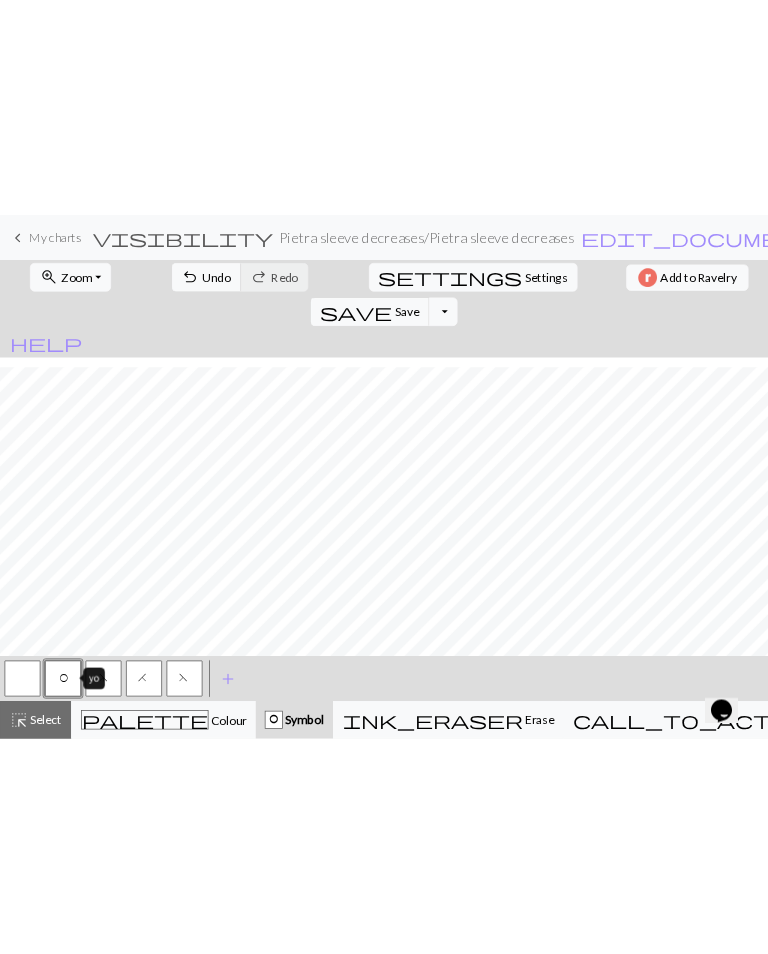 scroll, scrollTop: 102, scrollLeft: 0, axis: vertical 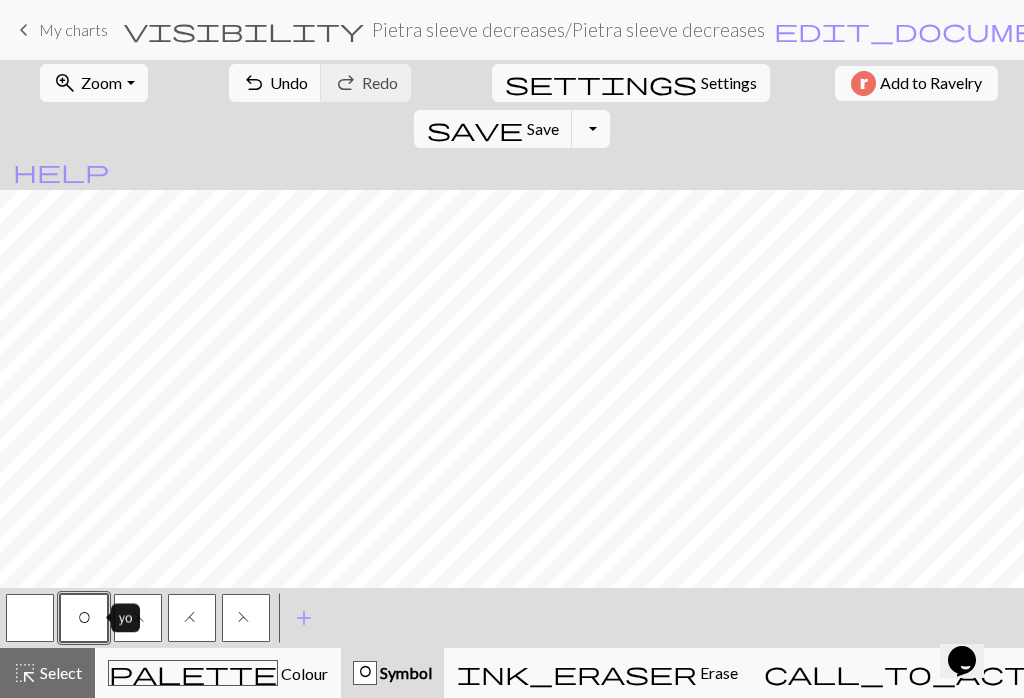 click on "d" at bounding box center (138, 618) 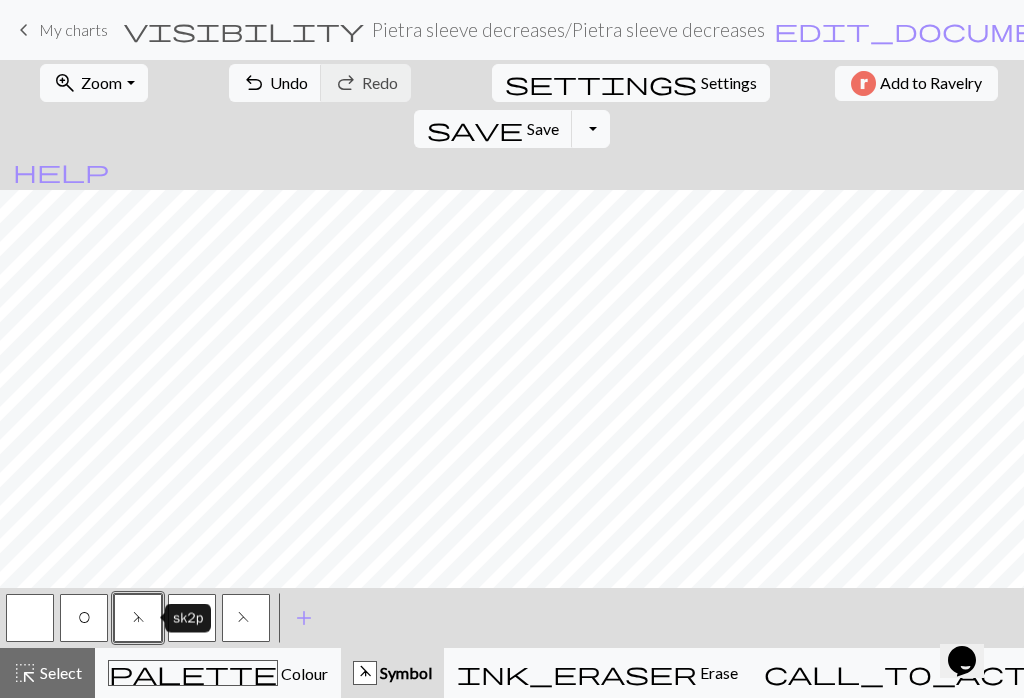click on "O" at bounding box center (84, 618) 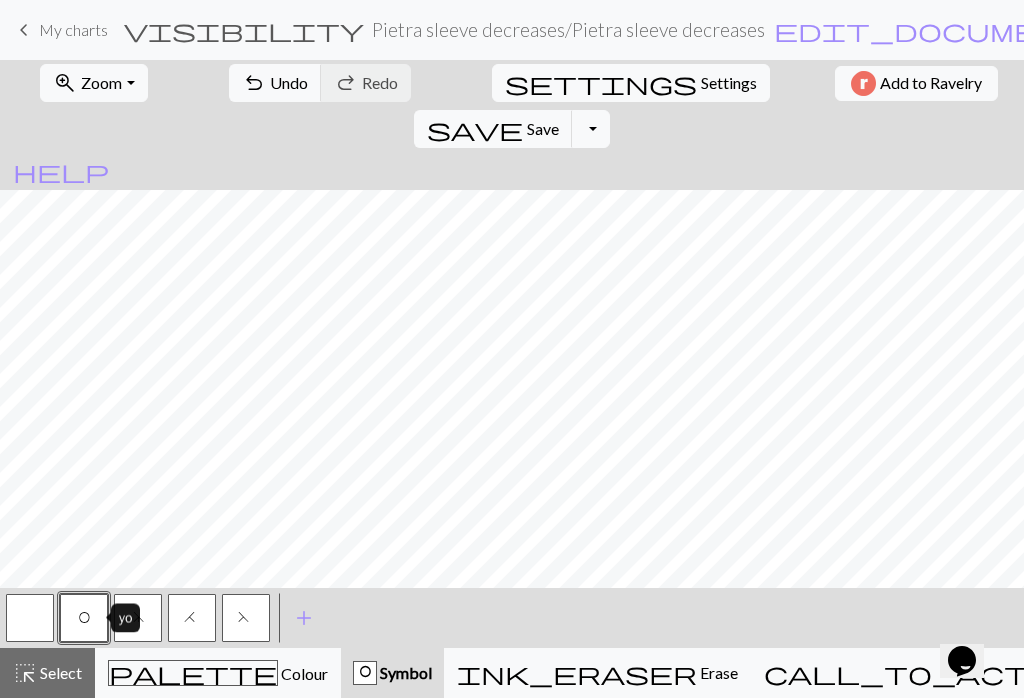 click on "d" at bounding box center [138, 618] 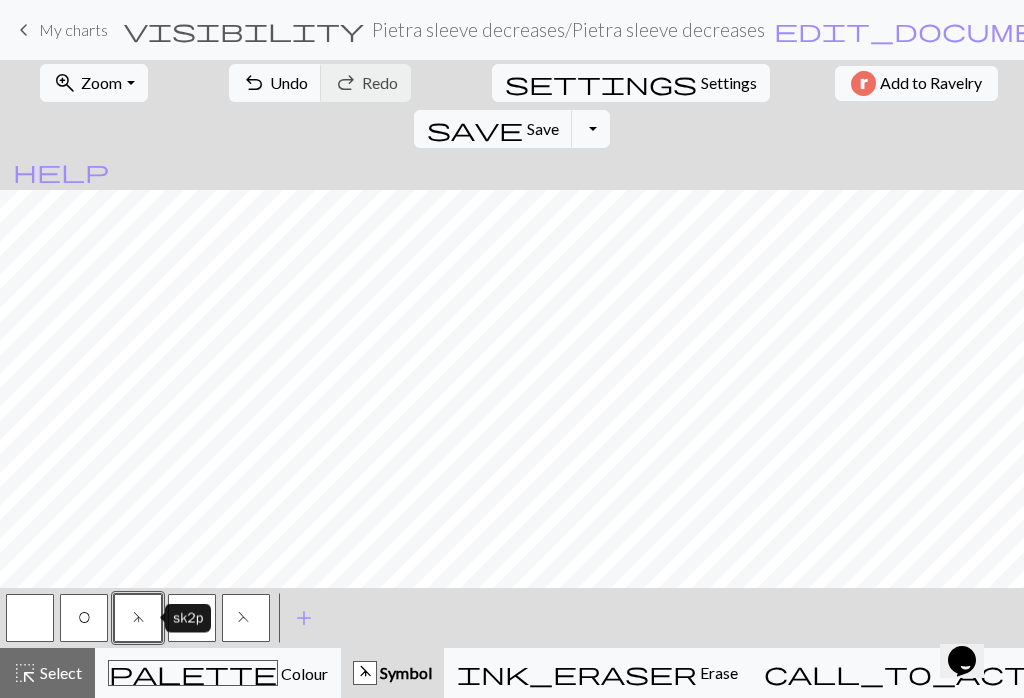 click at bounding box center [30, 618] 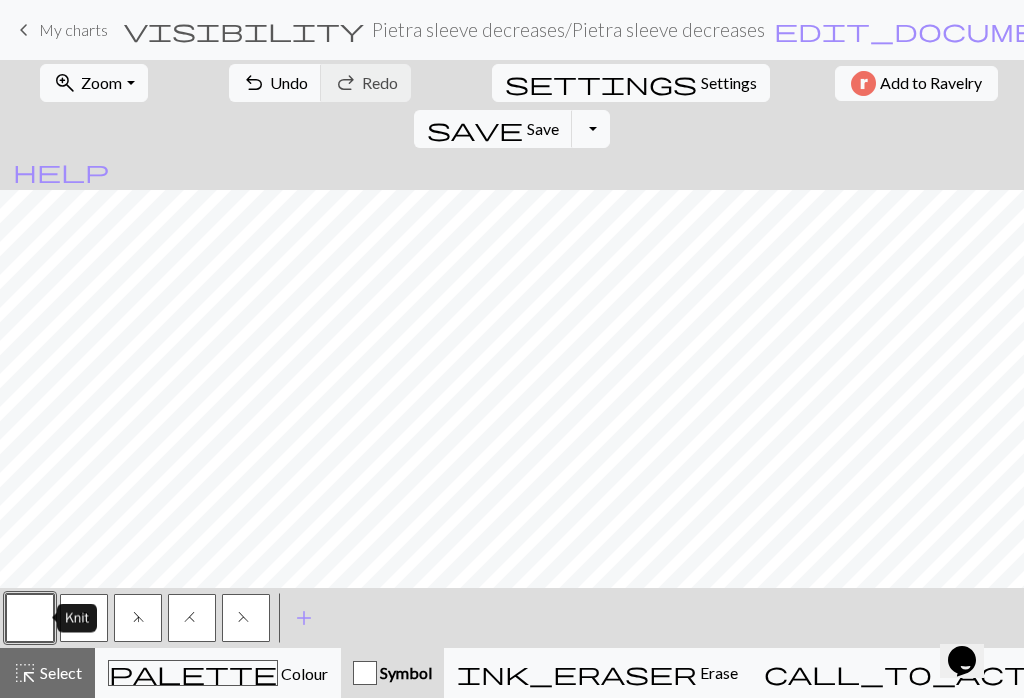 click on "< O d H F > add Add a  symbol" at bounding box center [512, 618] 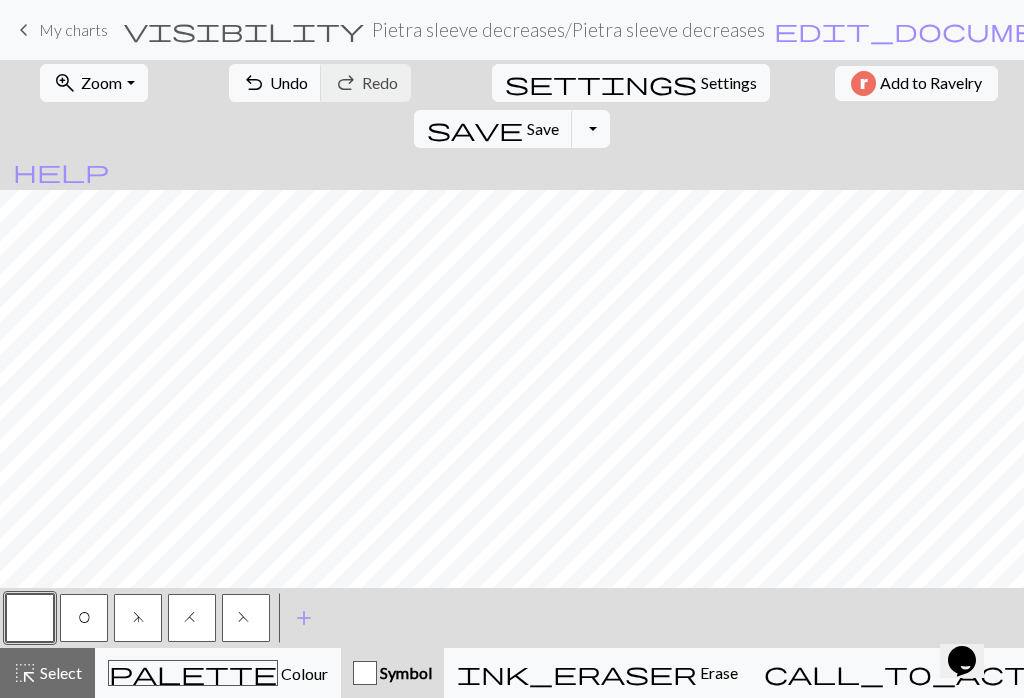 click on "Zoom" at bounding box center [101, 82] 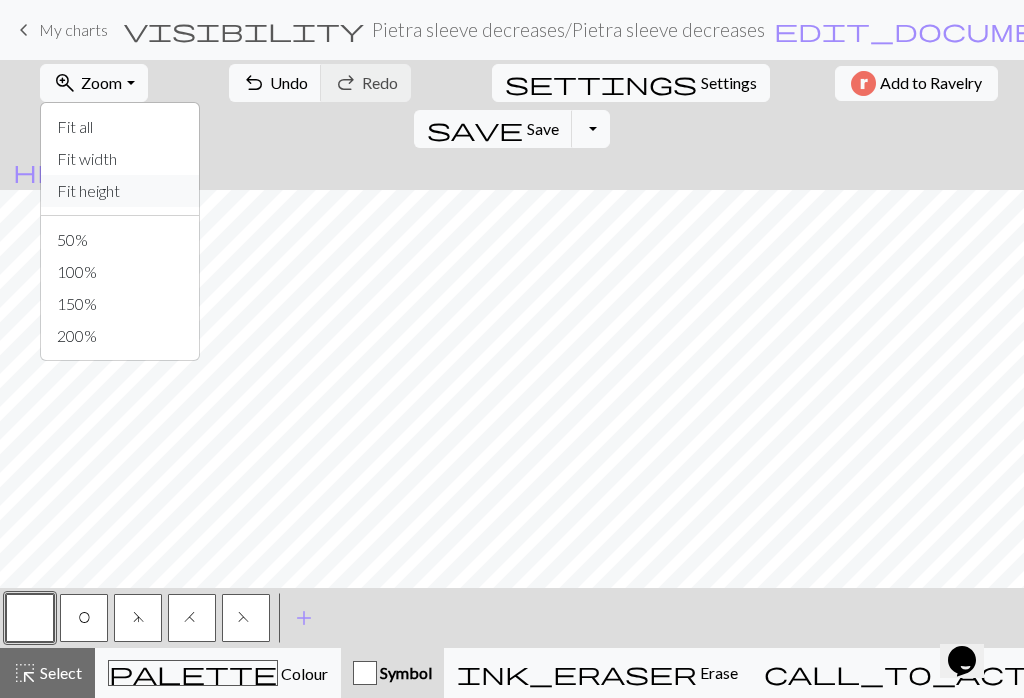 click on "Fit height" at bounding box center [120, 191] 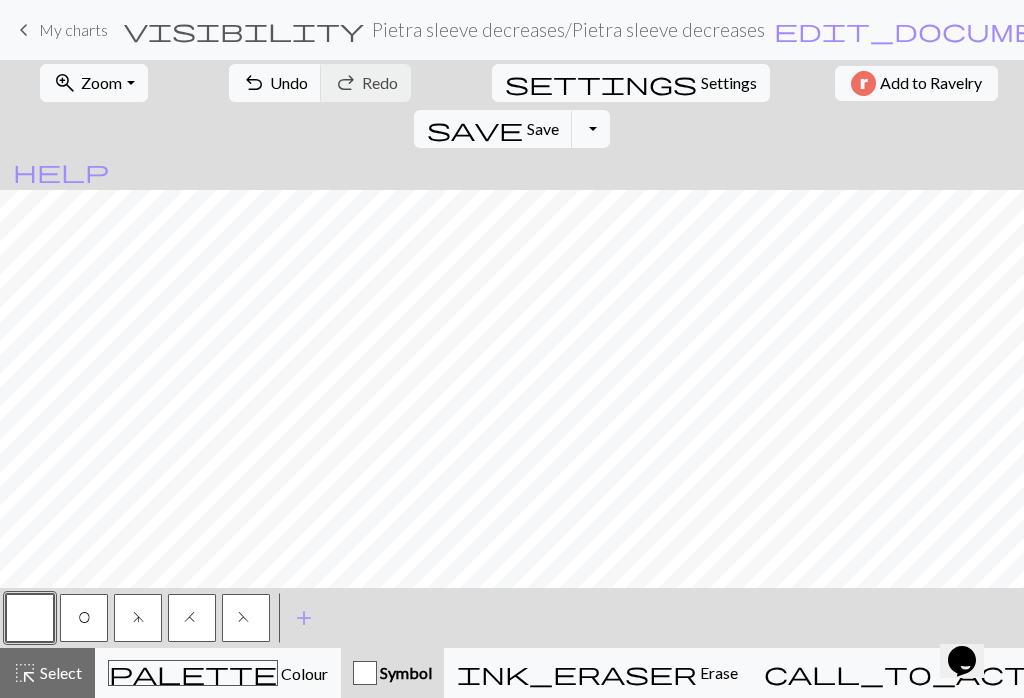 click on "zoom_in" at bounding box center (65, 83) 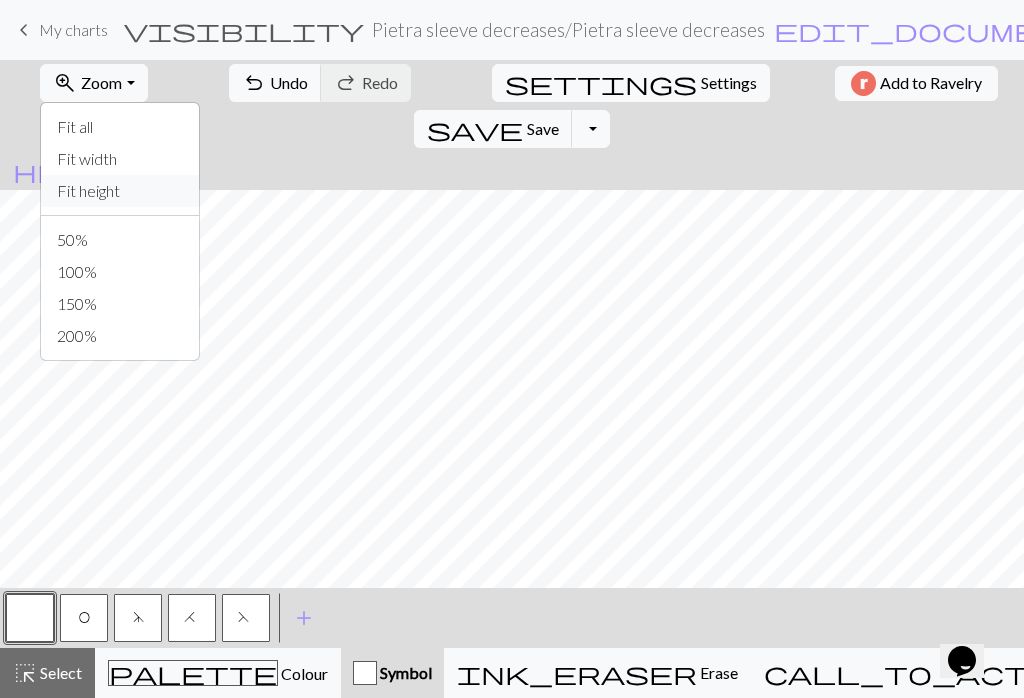 click on "Fit height" at bounding box center [120, 191] 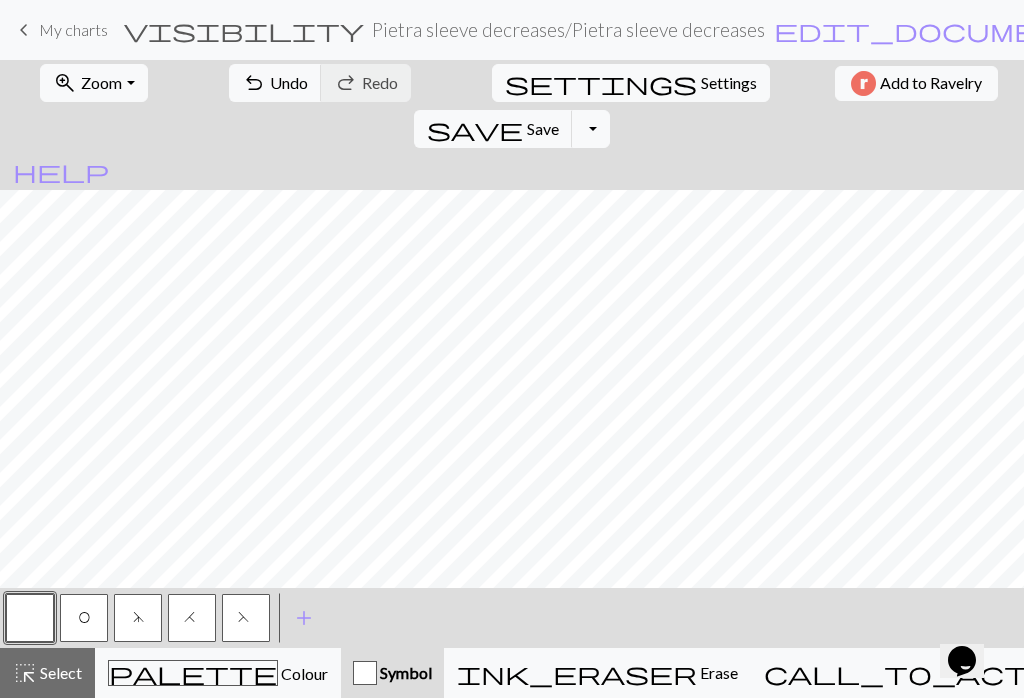 click on "zoom_in" at bounding box center (65, 83) 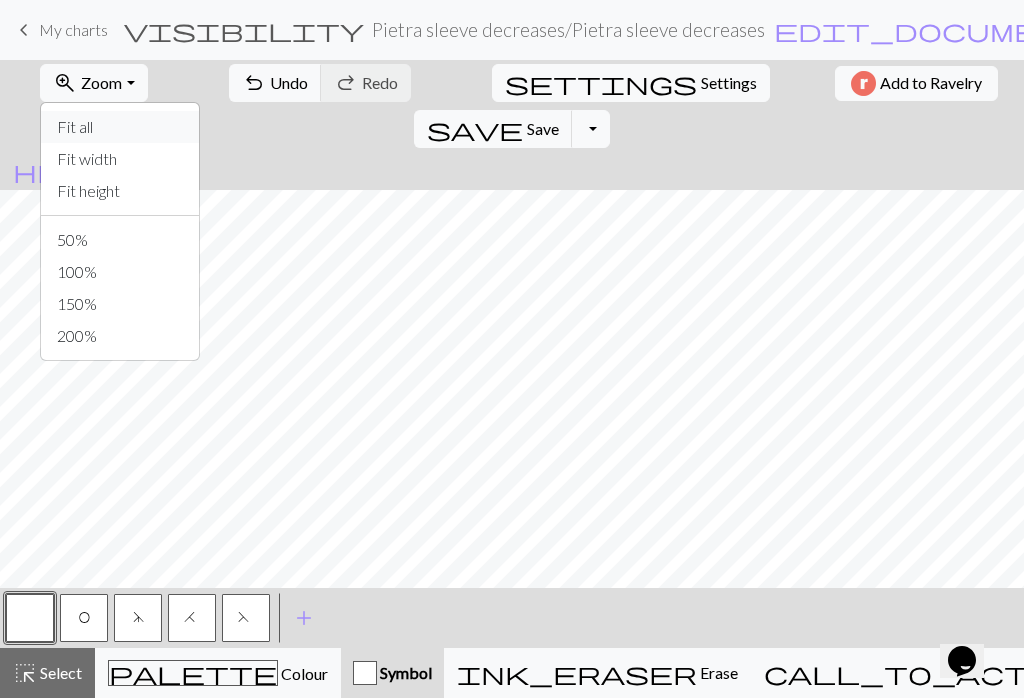 click on "Fit all" at bounding box center (120, 127) 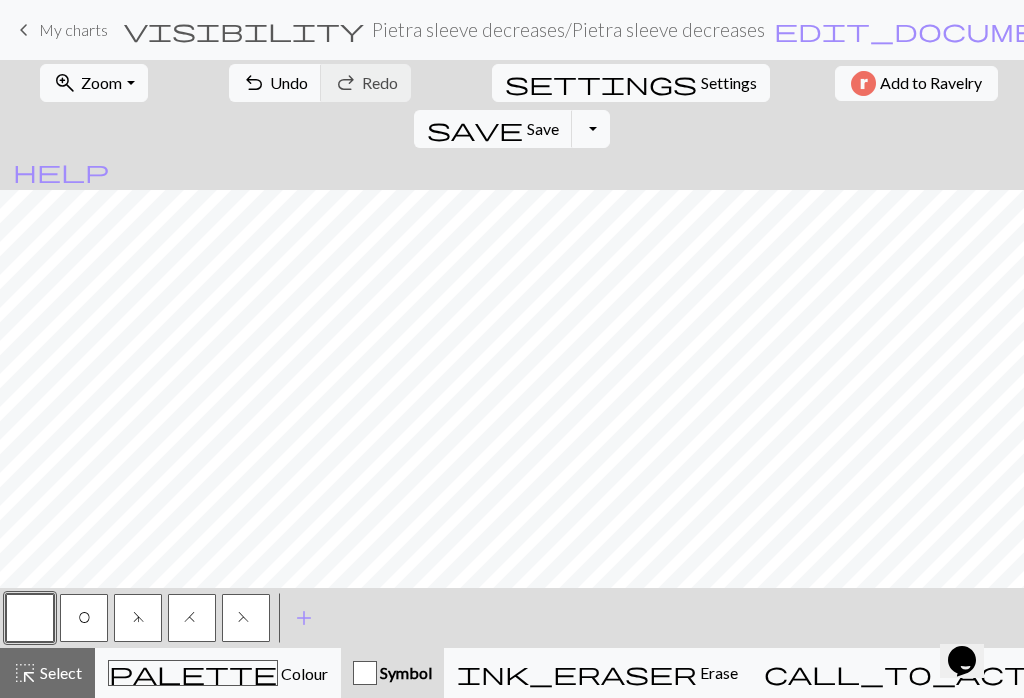 click on "zoom_in" at bounding box center [65, 83] 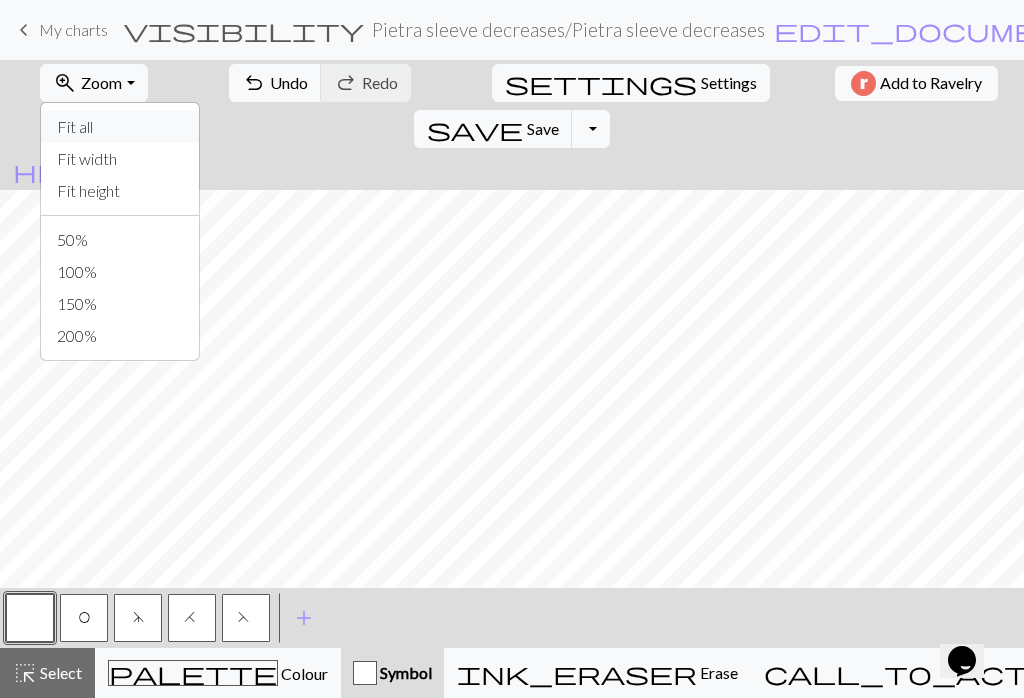 click on "Fit all" at bounding box center [120, 127] 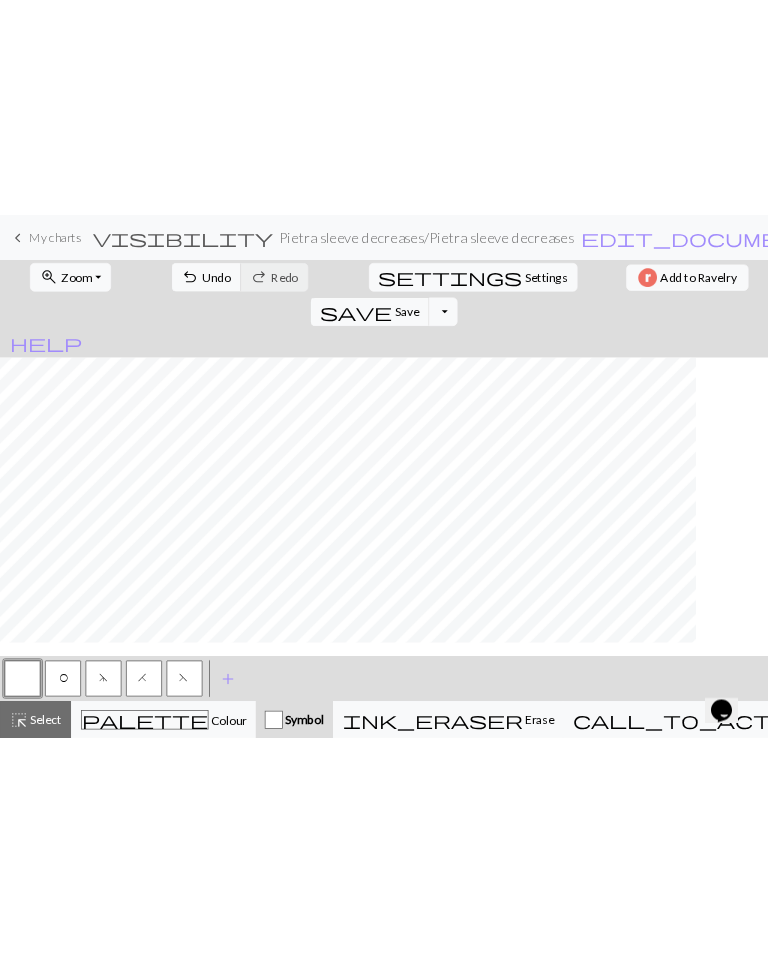 scroll, scrollTop: 0, scrollLeft: 0, axis: both 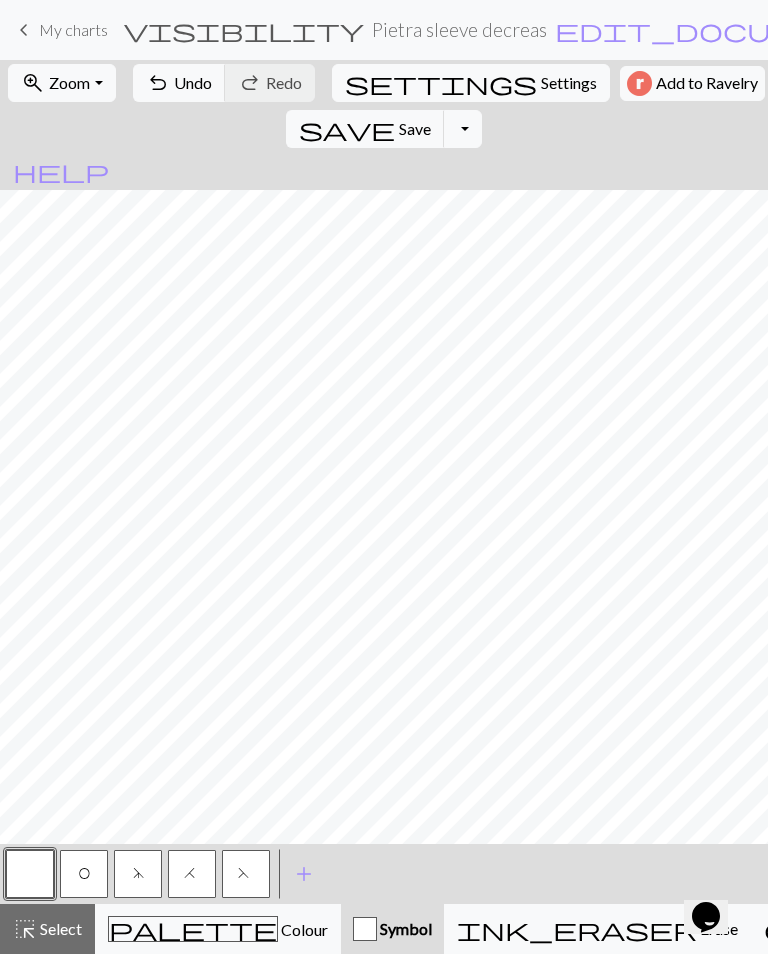 click on "O" at bounding box center [84, 874] 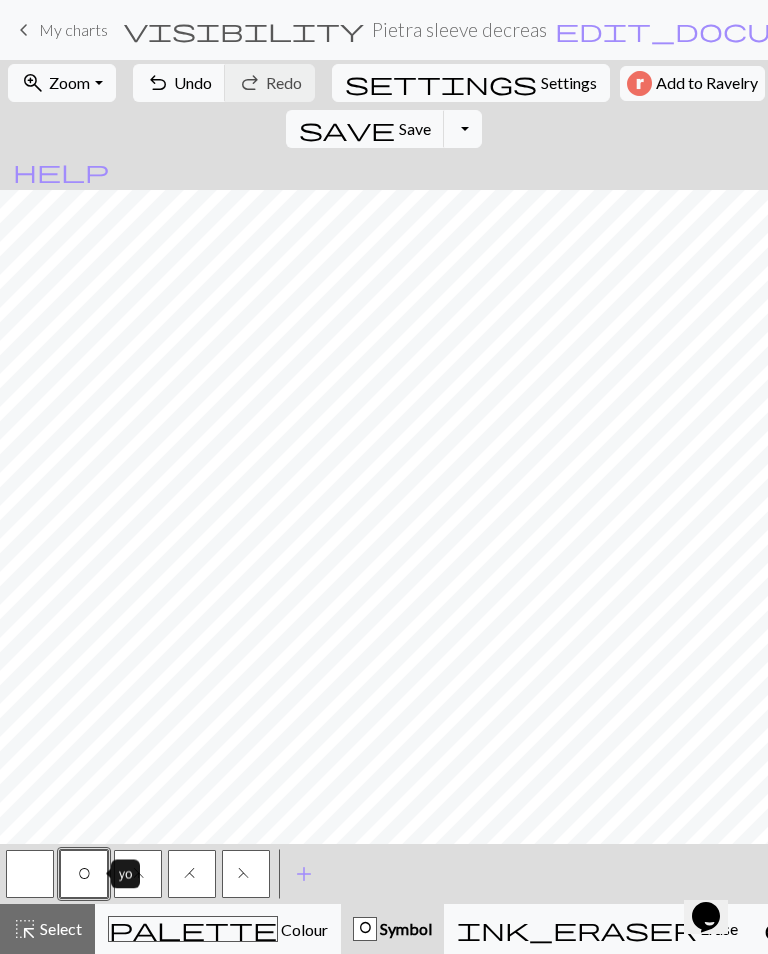 click on "d" at bounding box center [138, 874] 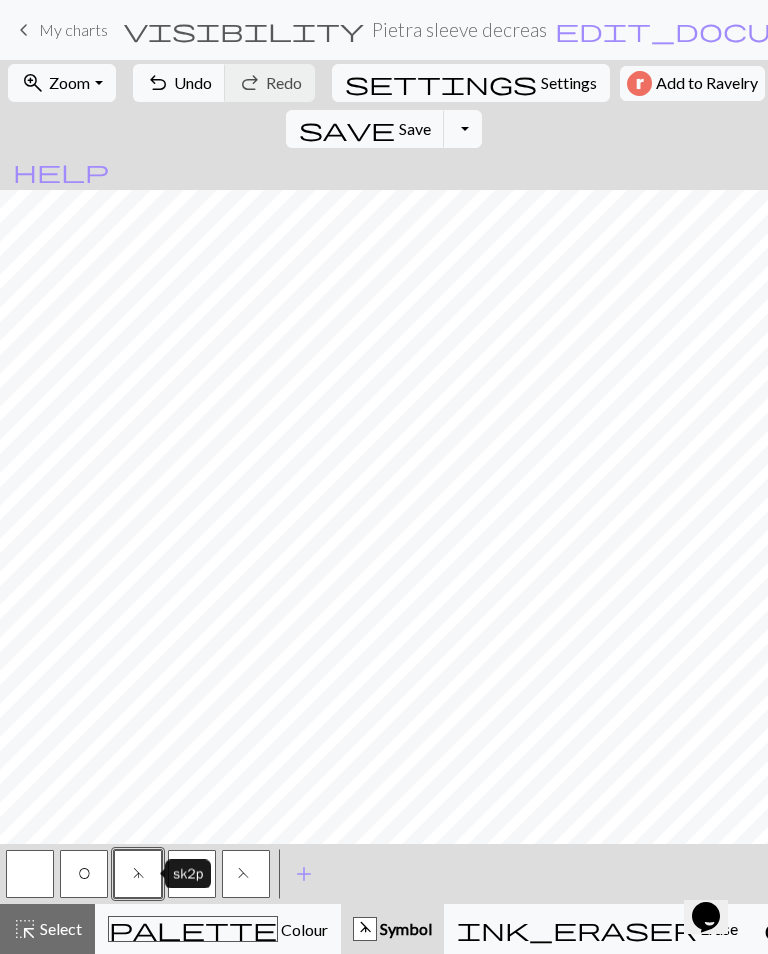 click on "Undo" at bounding box center (193, 82) 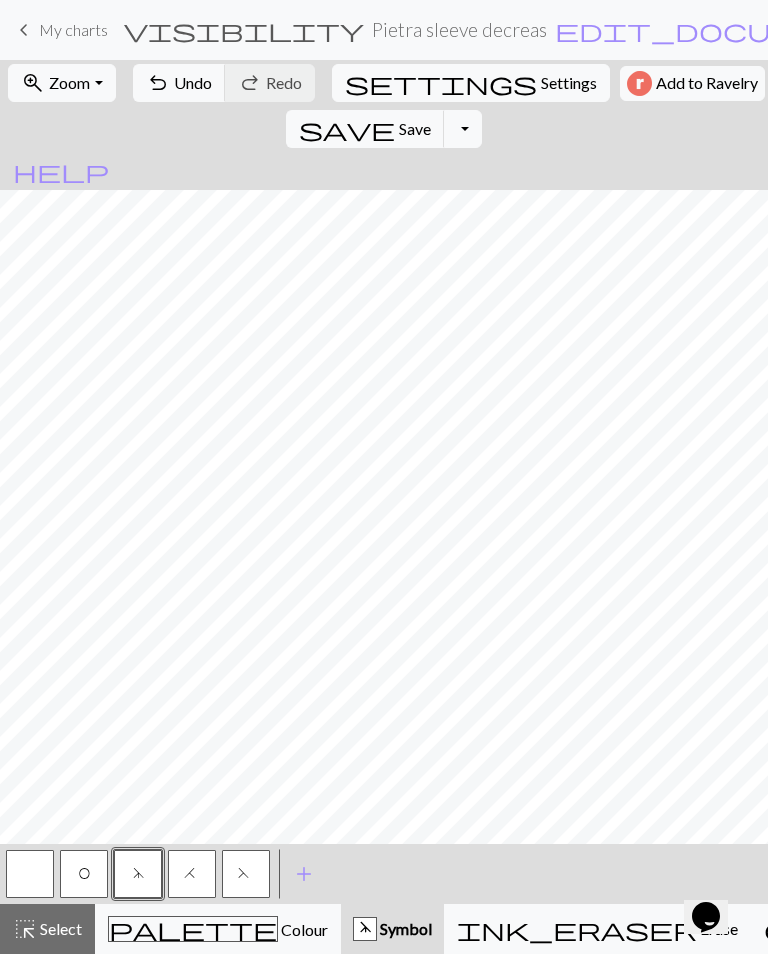 click on "Select" at bounding box center [59, 928] 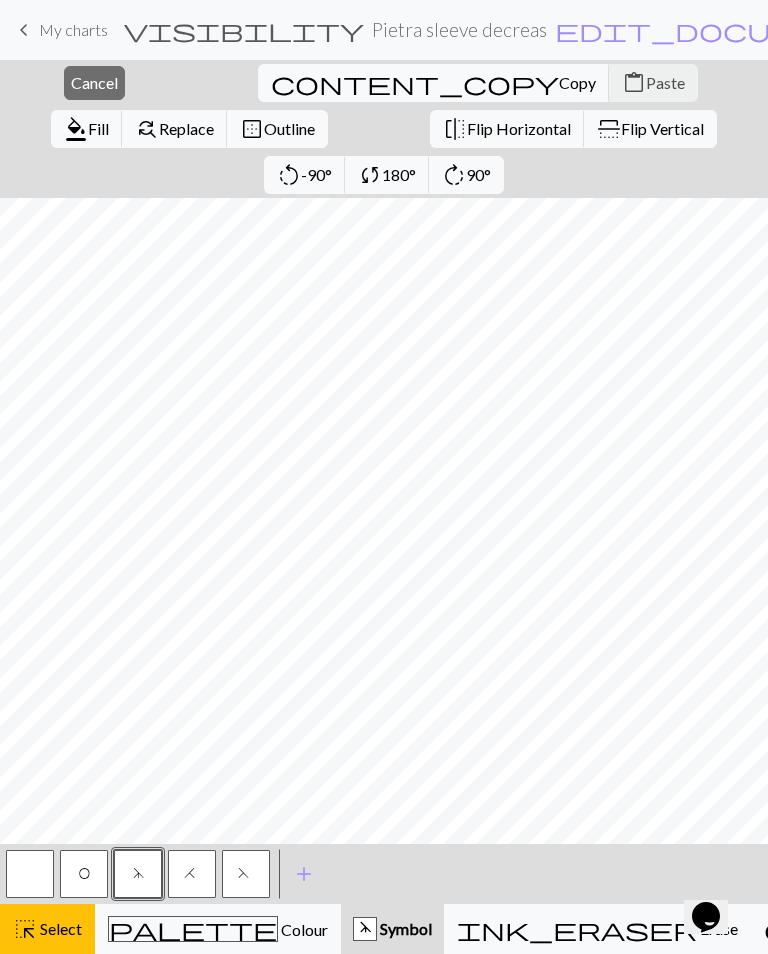 click on "Copy" at bounding box center [577, 82] 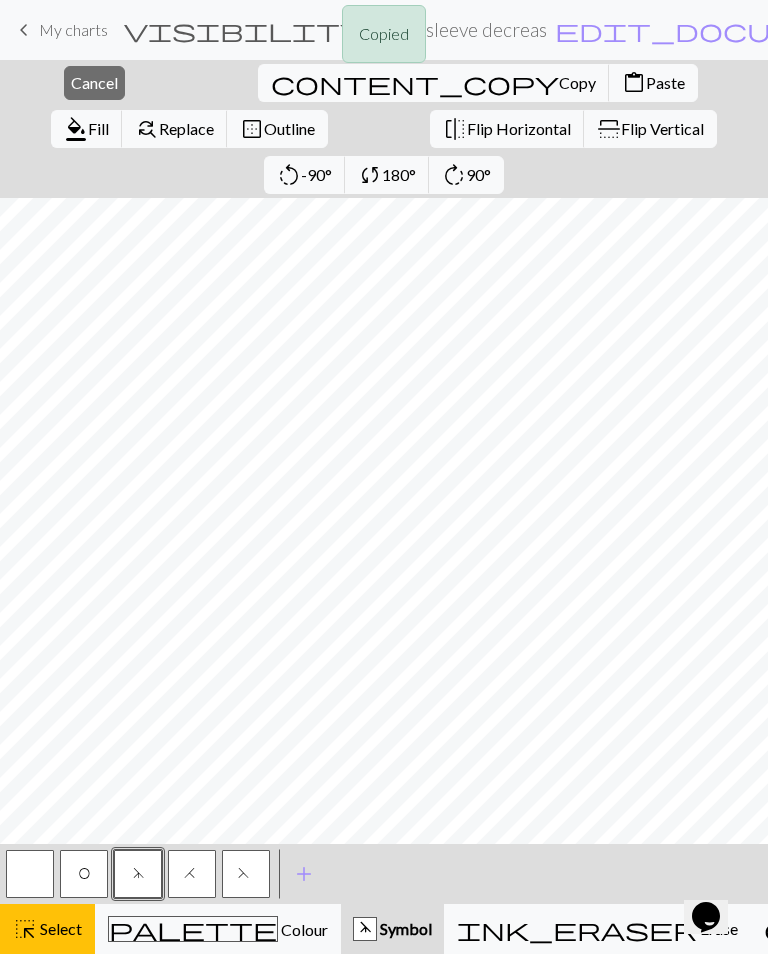 click on "Copy" at bounding box center (577, 82) 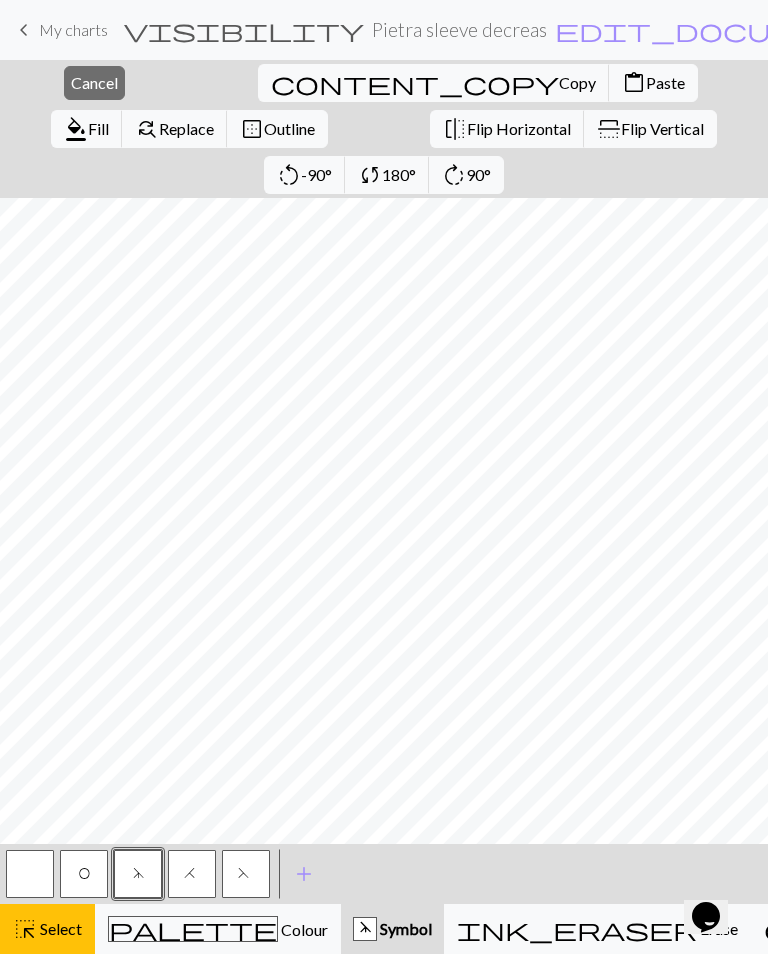 click on "Paste" at bounding box center [665, 82] 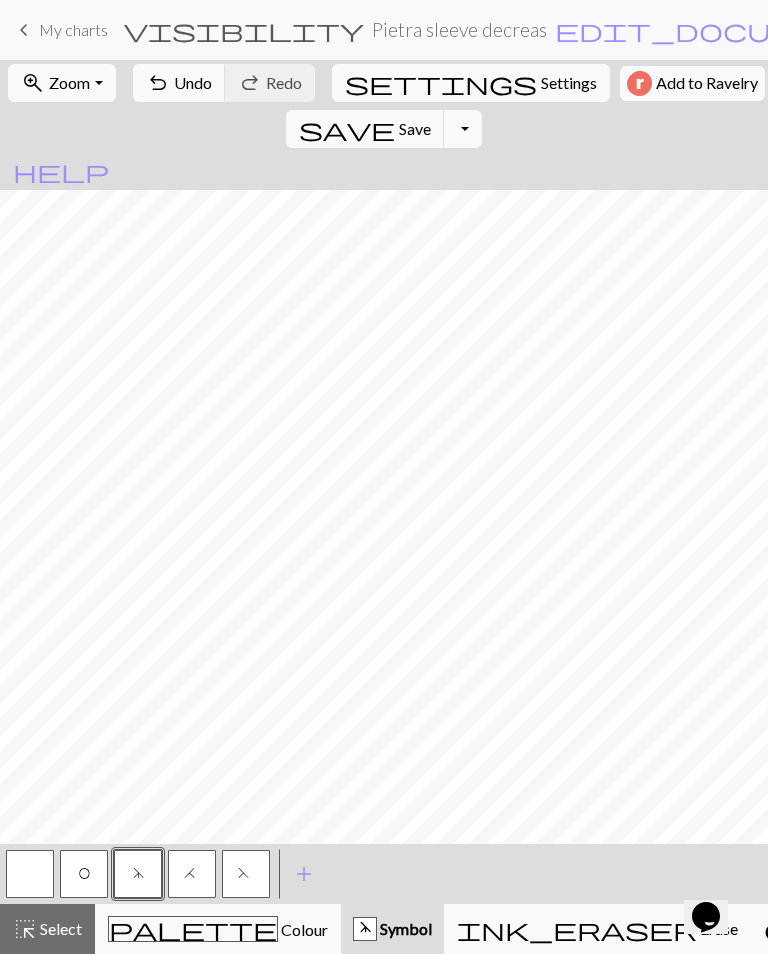 click on "Undo" at bounding box center [193, 82] 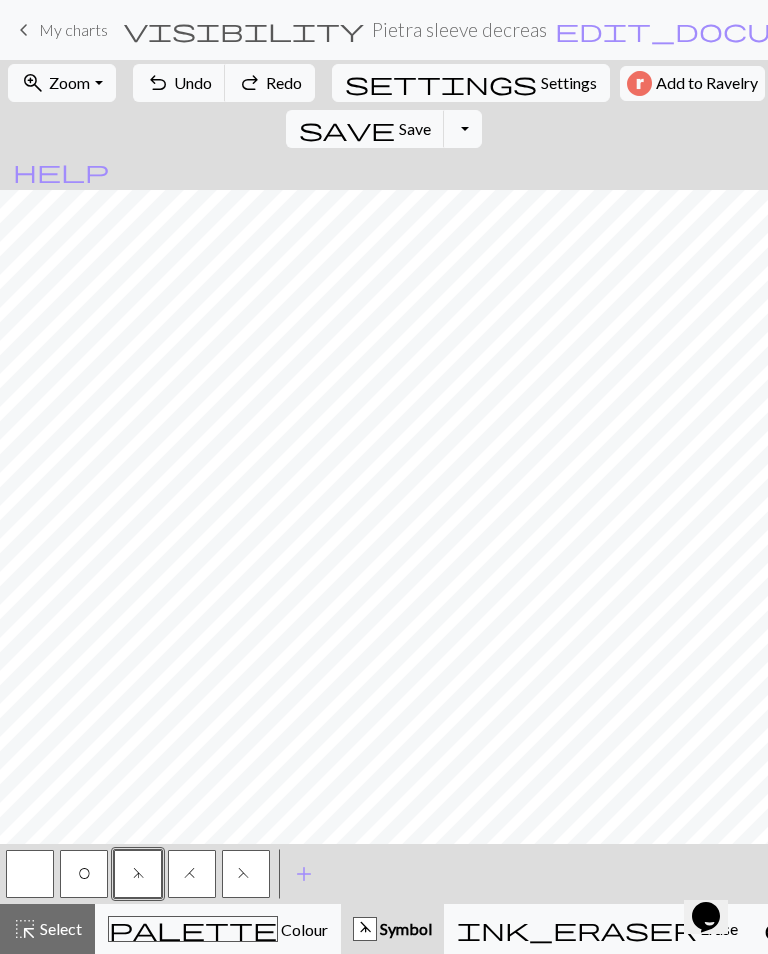 click on "Select" at bounding box center [59, 928] 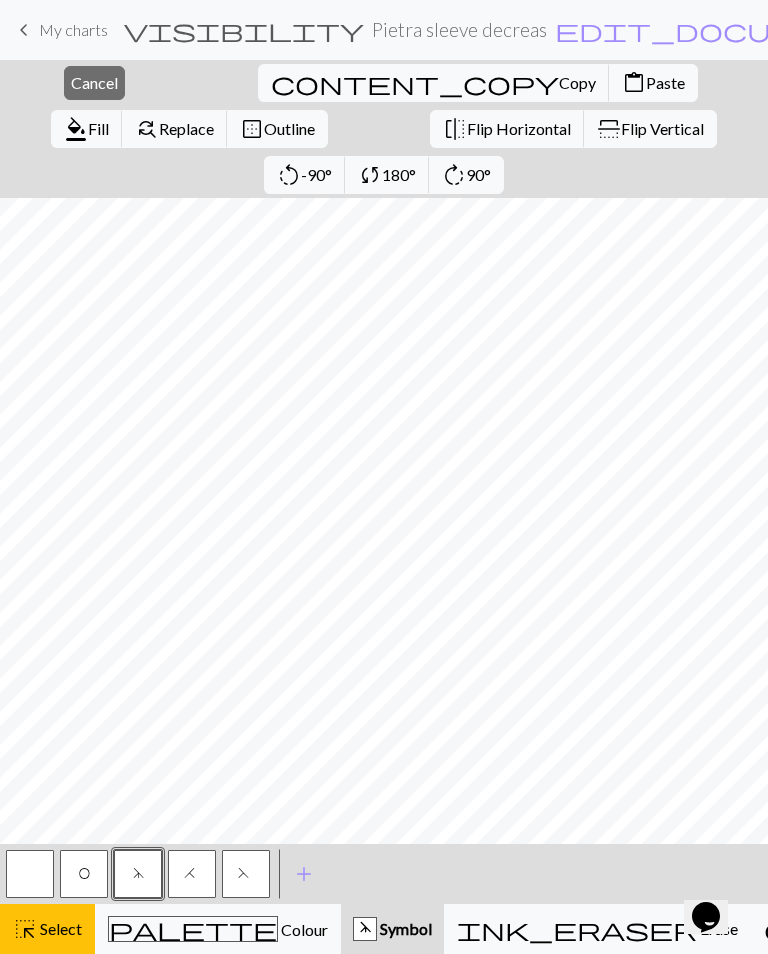 click on "Paste" at bounding box center (665, 82) 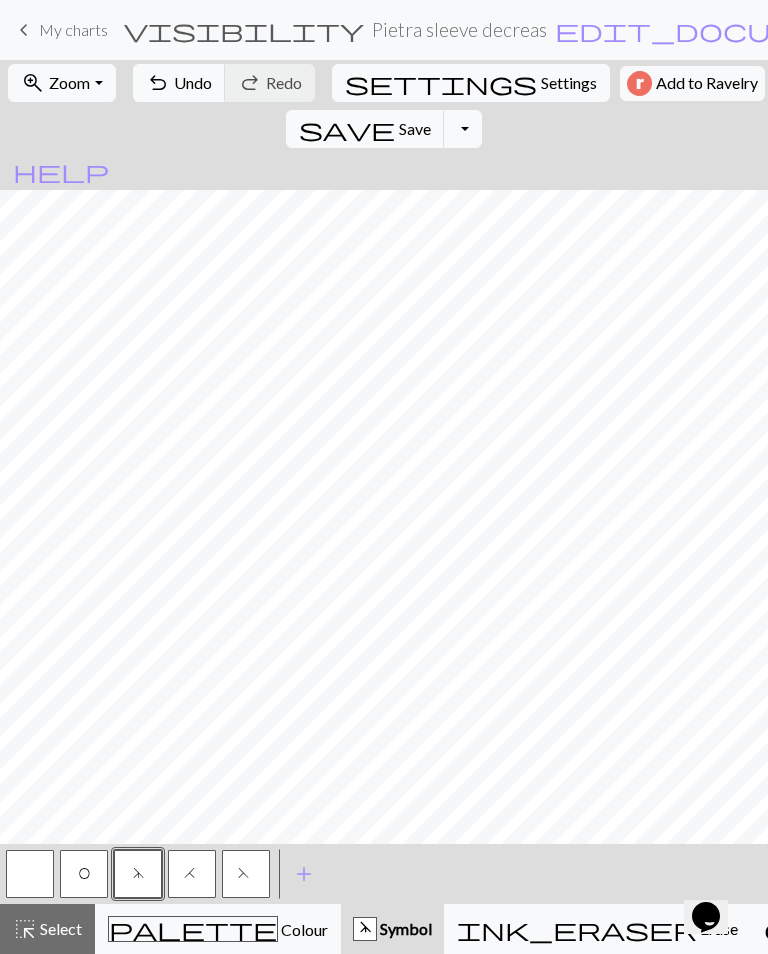 click on "Undo" at bounding box center (193, 82) 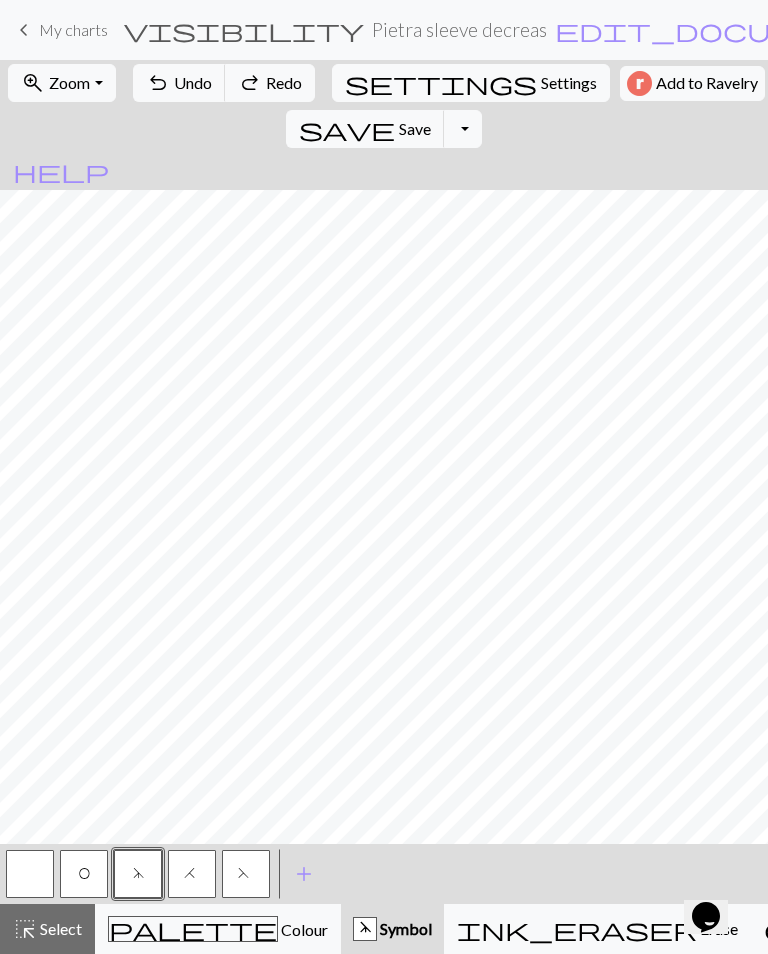 click on "Select" at bounding box center [59, 928] 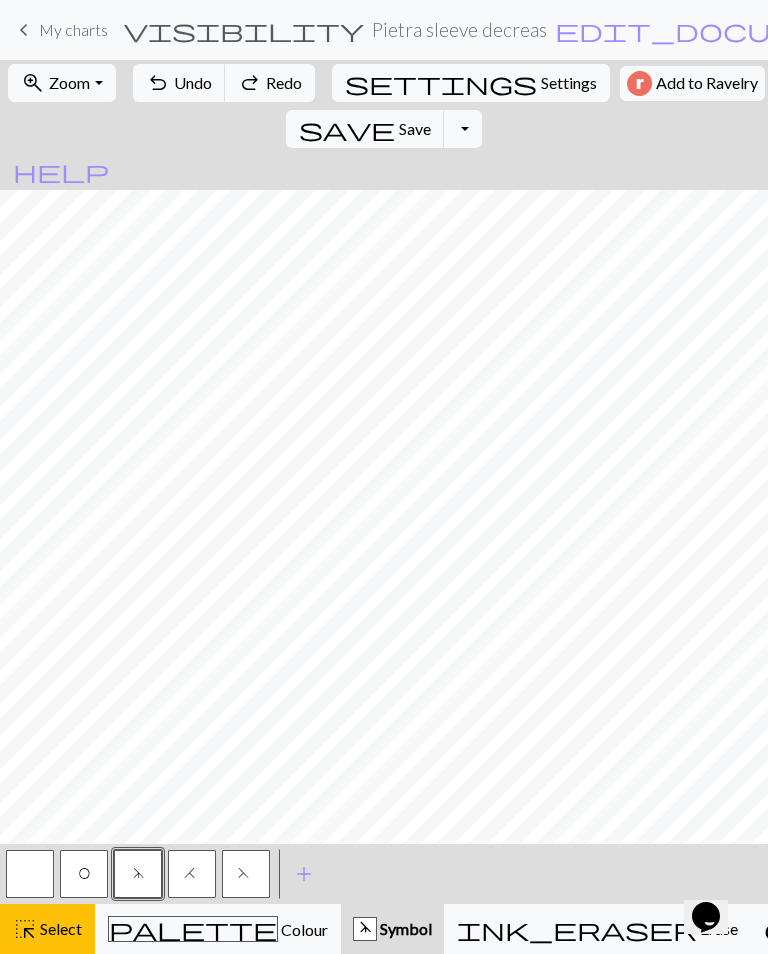 click on "undo" at bounding box center [158, 83] 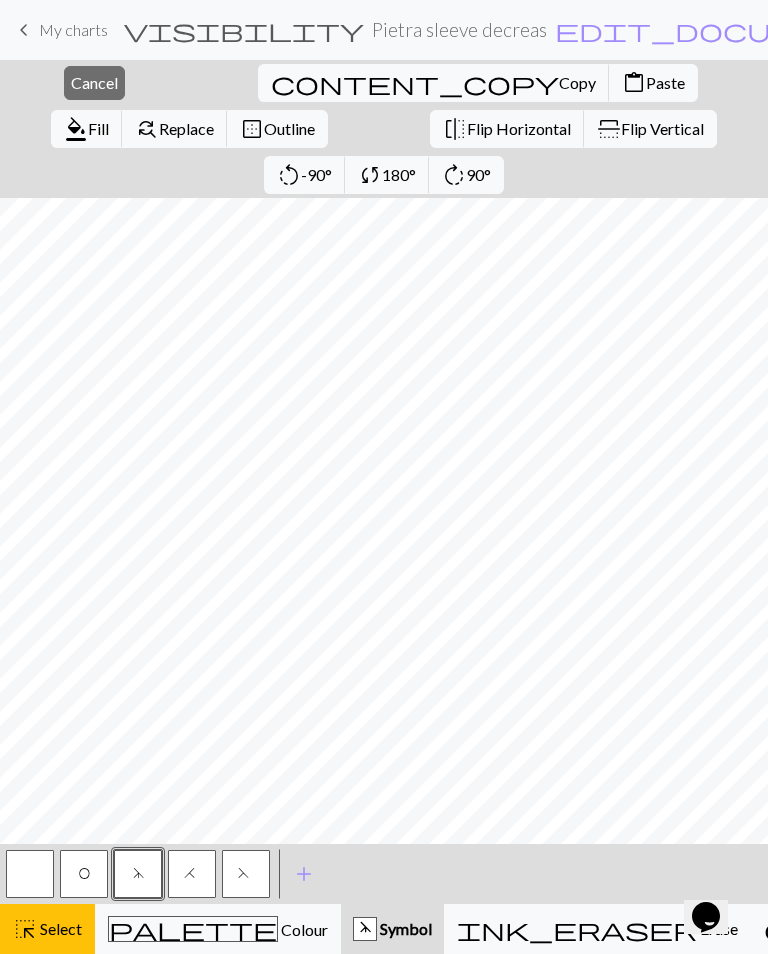 click on "Paste" at bounding box center (665, 82) 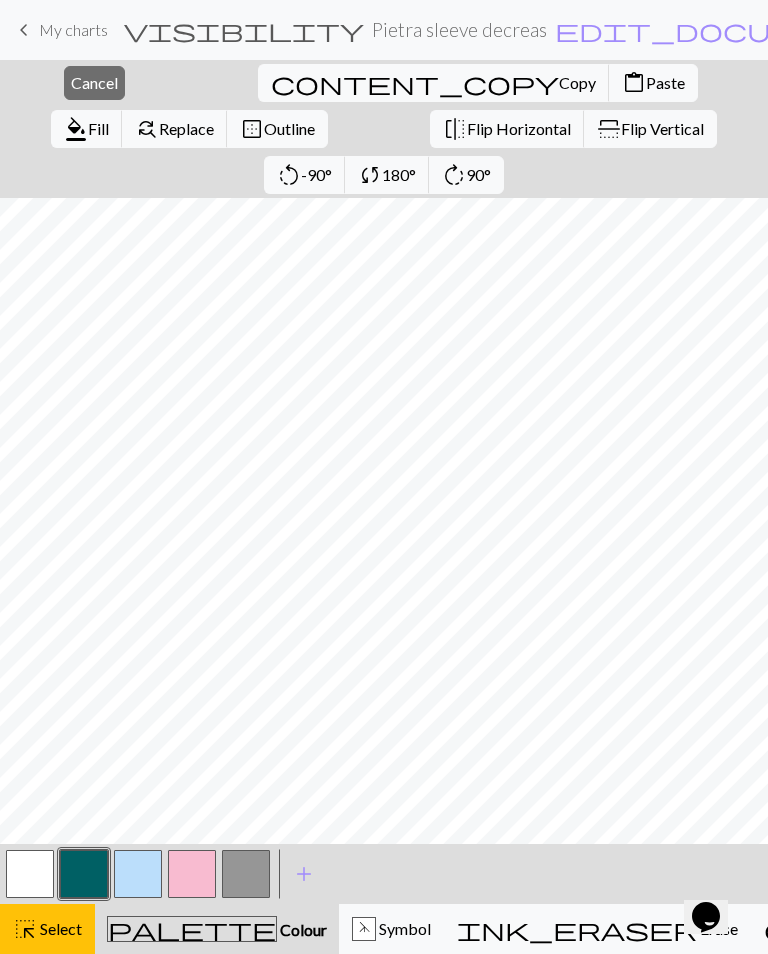 click on "Cancel" at bounding box center [94, 82] 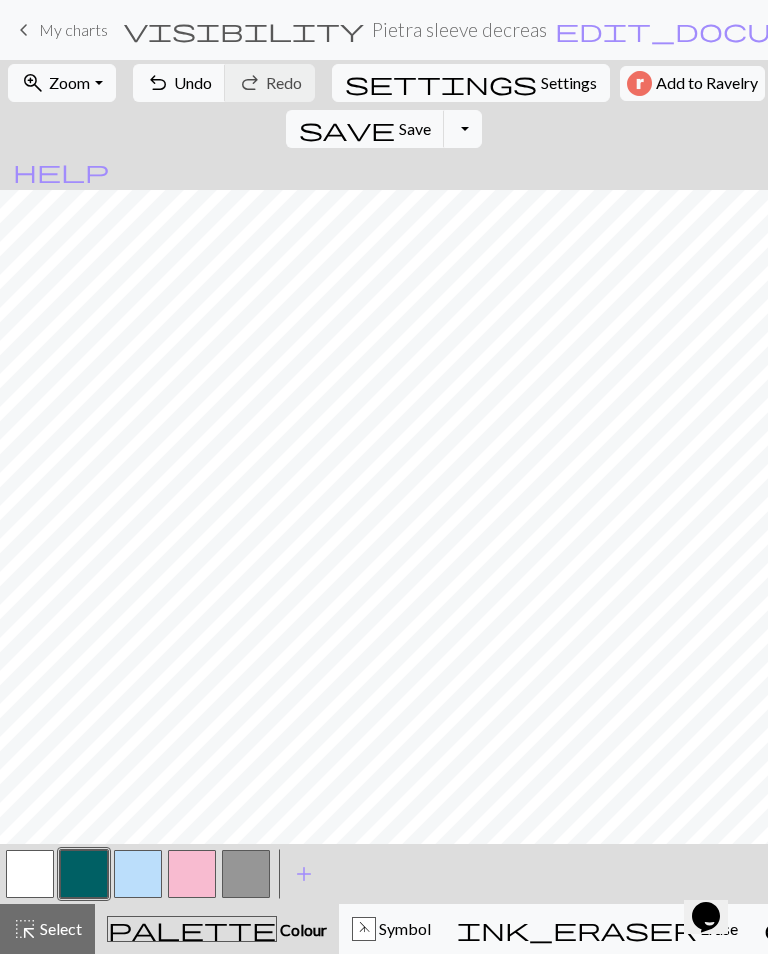 click on "undo Undo Undo" at bounding box center [179, 83] 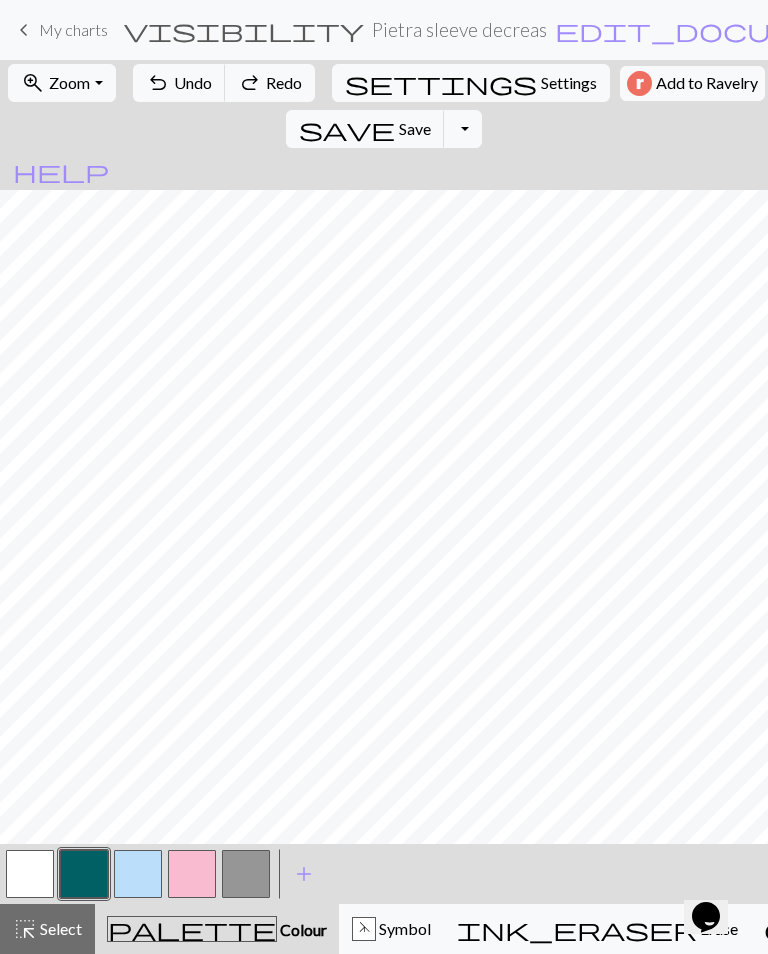 click on "Undo" at bounding box center [193, 82] 